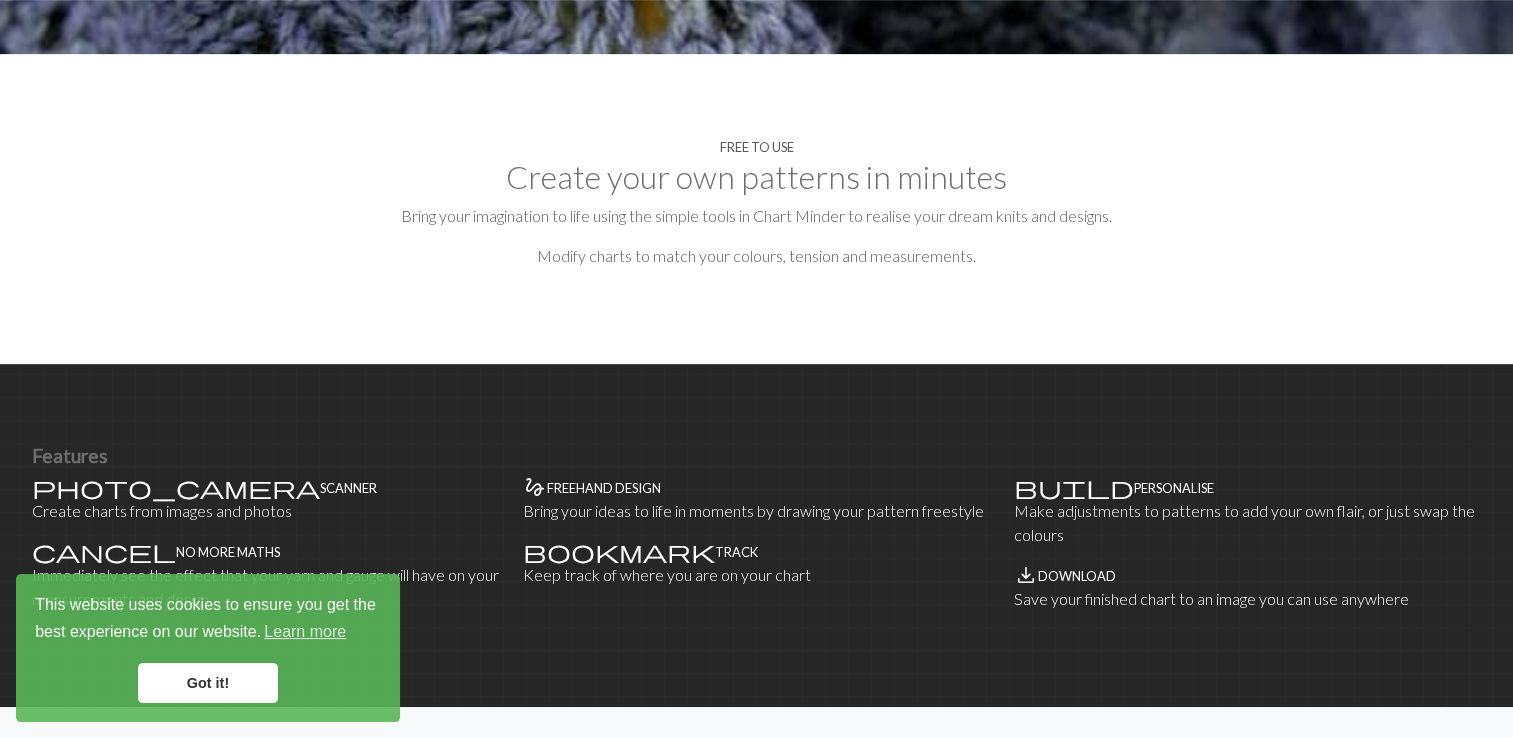scroll, scrollTop: 900, scrollLeft: 0, axis: vertical 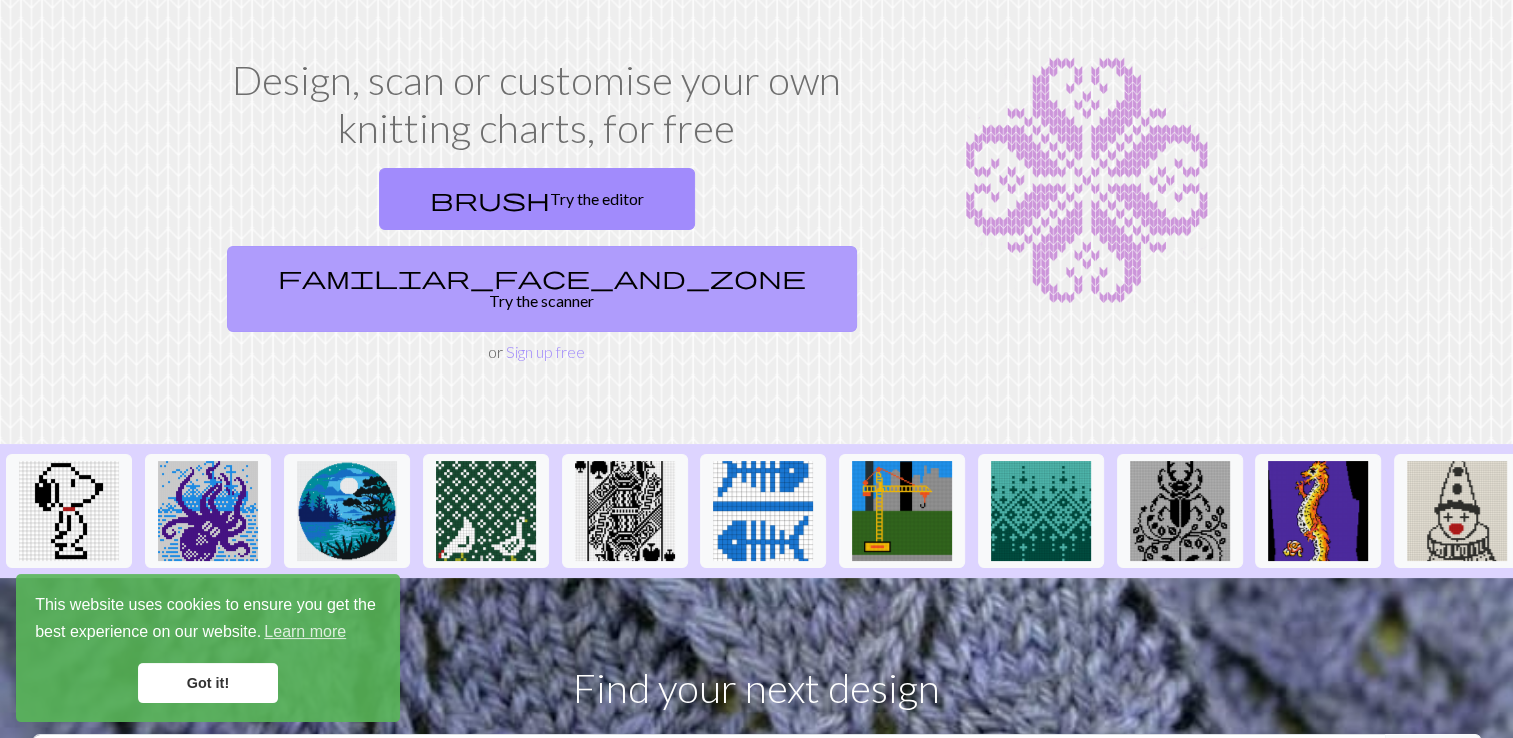 click on "familiar_face_and_zone  Try the scanner" at bounding box center (542, 289) 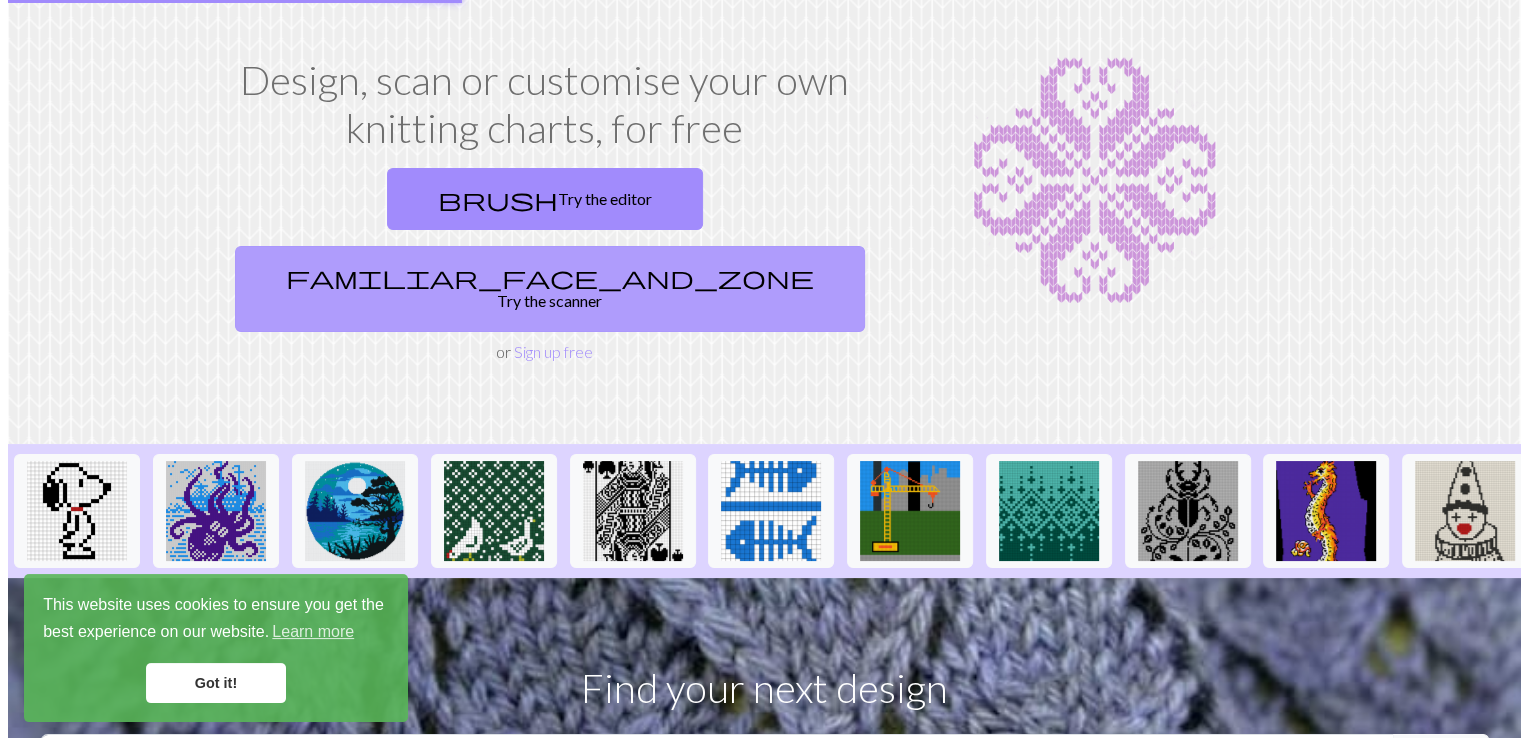 scroll, scrollTop: 0, scrollLeft: 0, axis: both 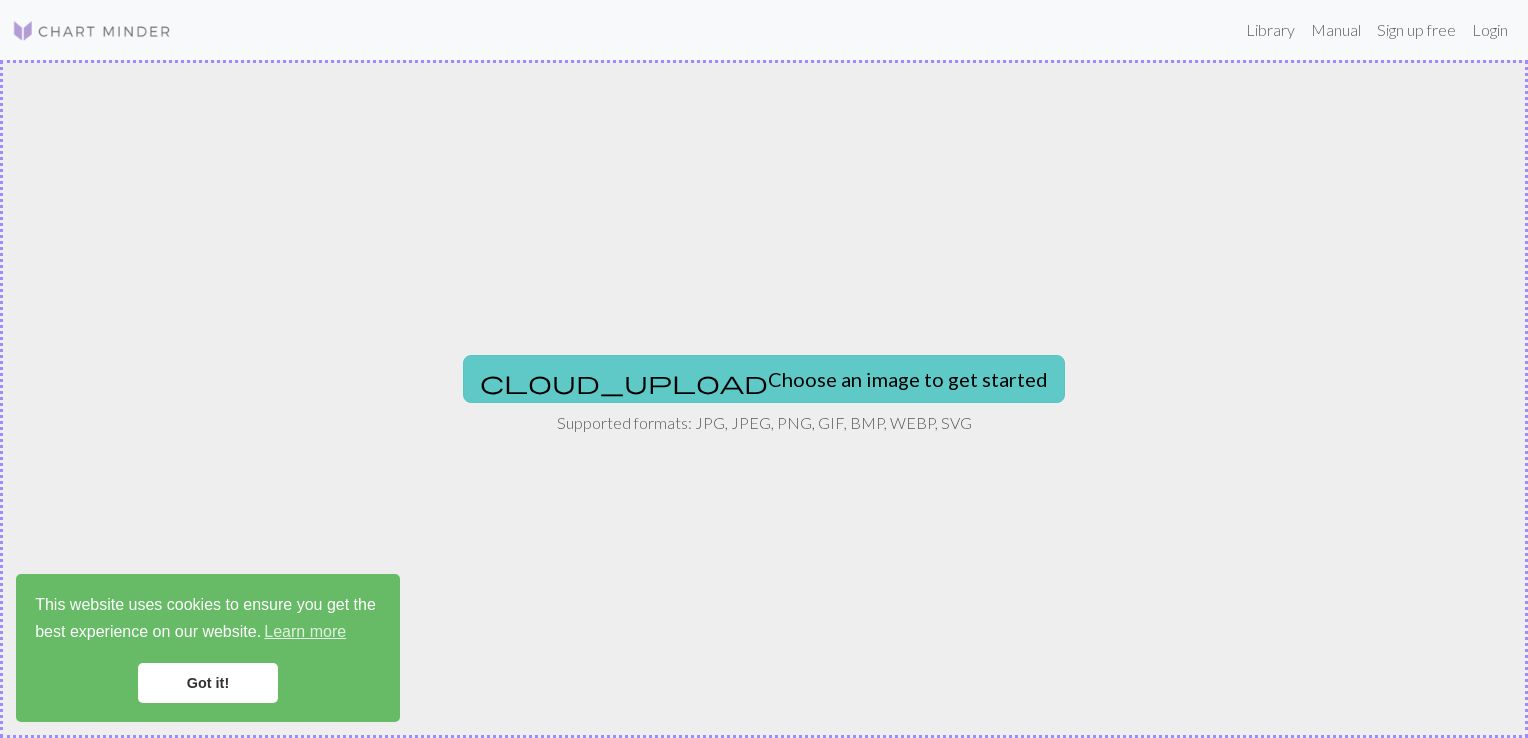 click on "cloud_upload  Choose an image to get started" at bounding box center [764, 379] 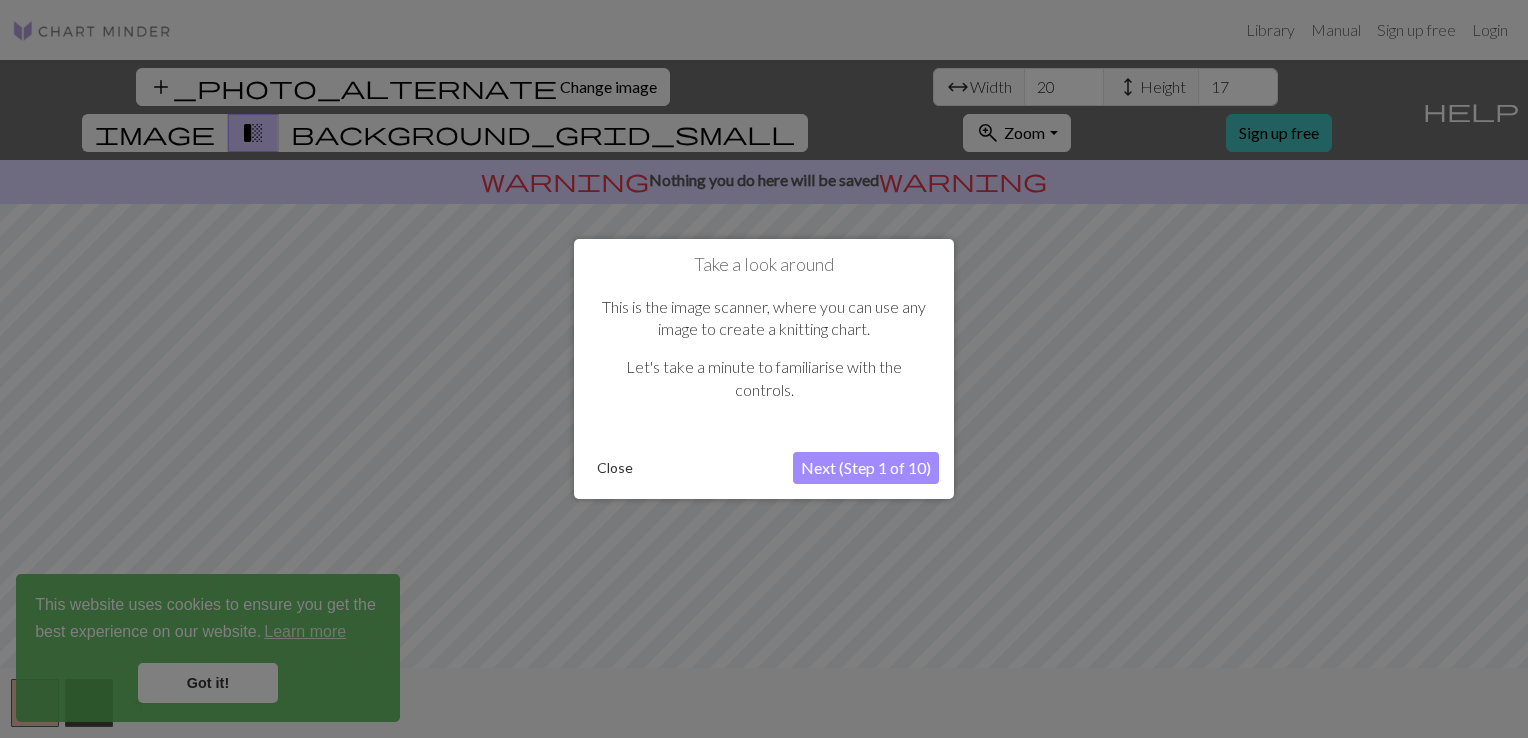click on "Next (Step 1 of 10)" at bounding box center [866, 468] 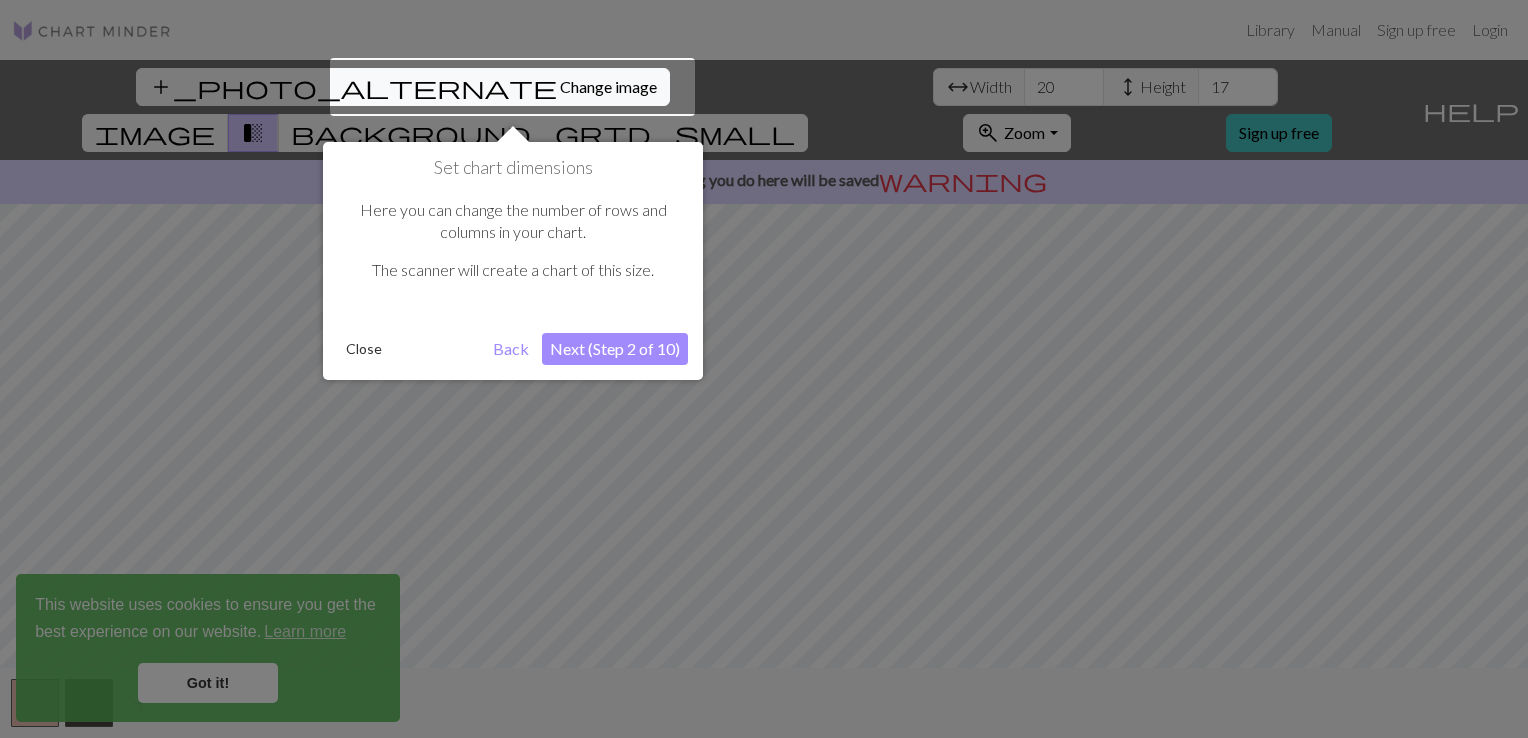 click on "Next (Step 2 of 10)" at bounding box center [615, 349] 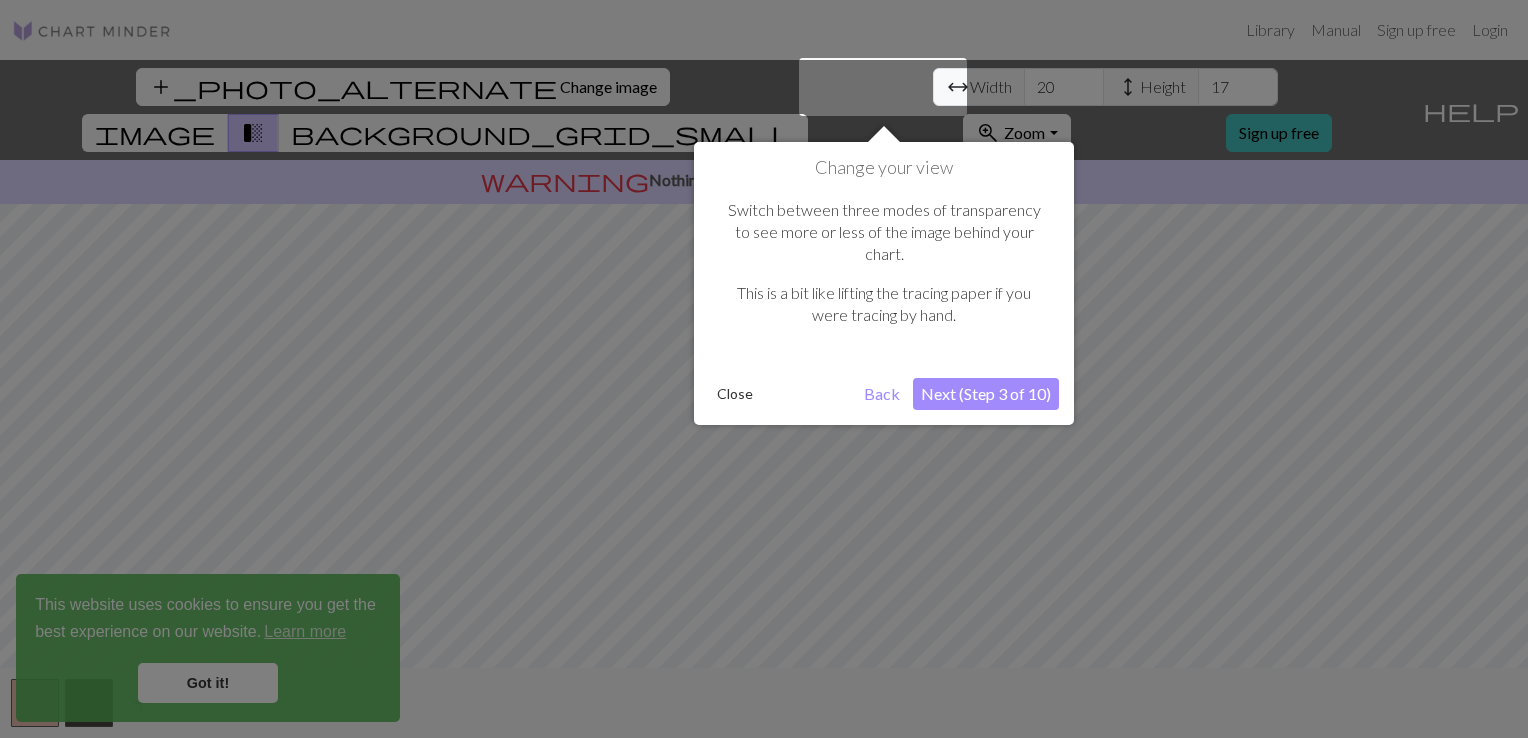 click on "Next (Step 3 of 10)" at bounding box center (986, 394) 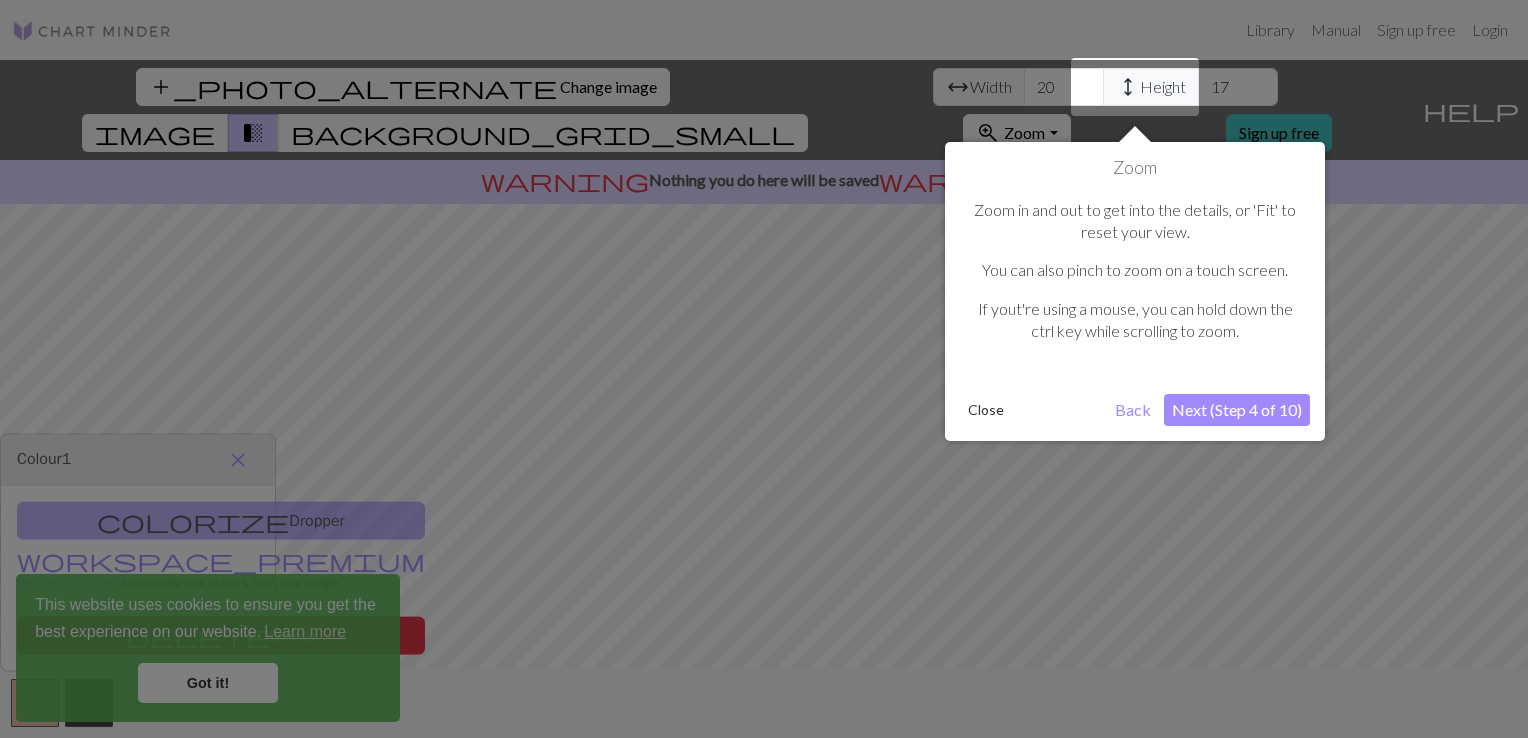 click on "Next (Step 4 of 10)" at bounding box center [1237, 410] 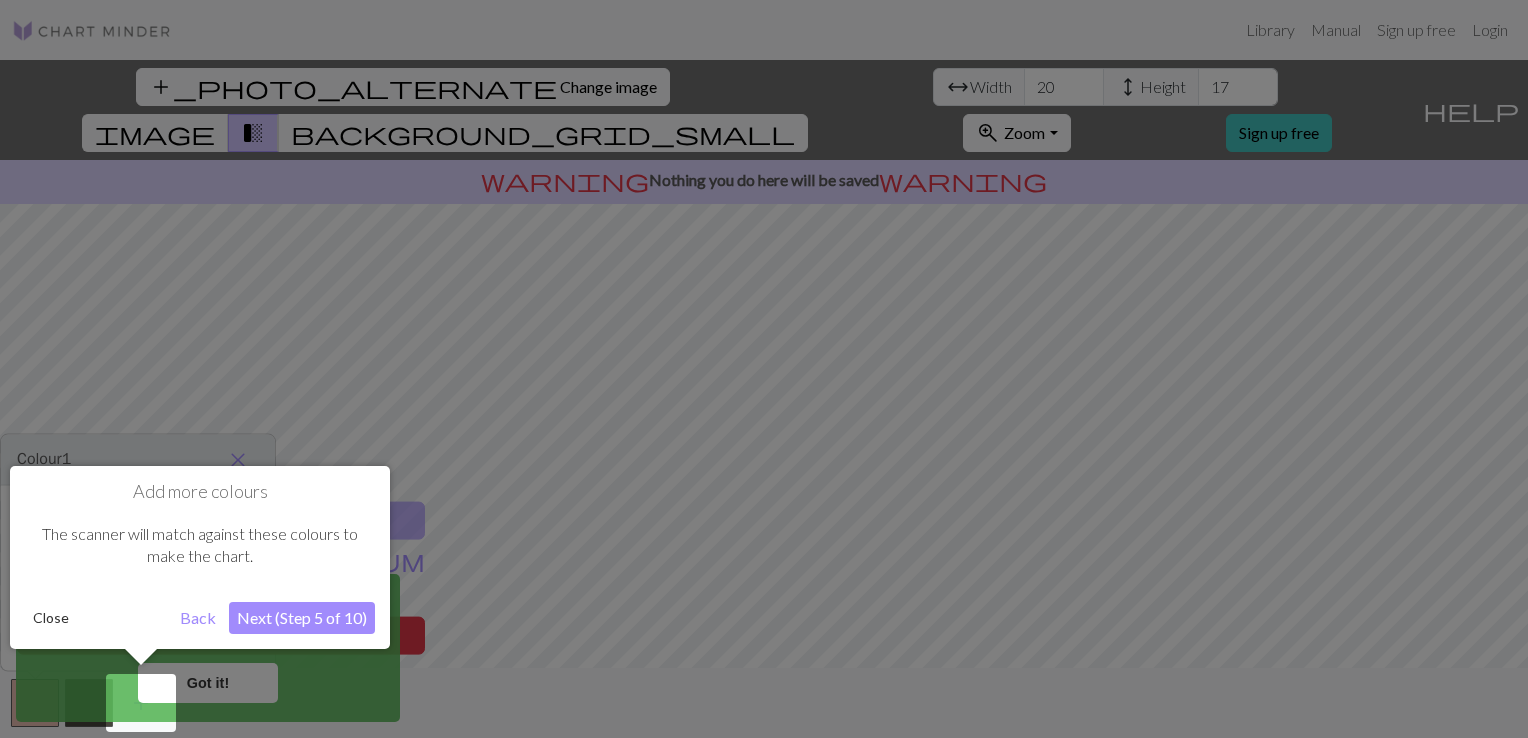 click on "Next (Step 5 of 10)" at bounding box center (302, 618) 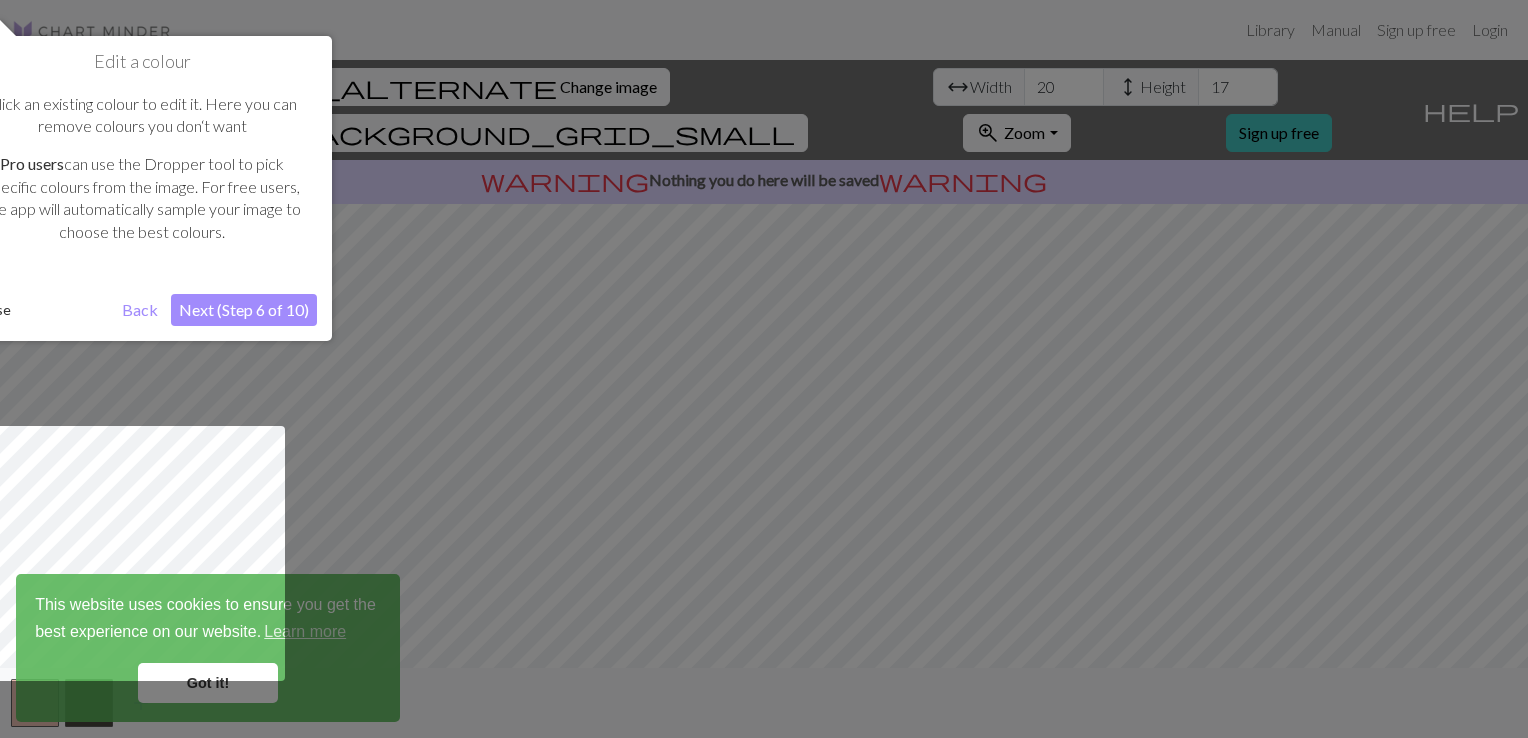 click on "Next (Step 6 of 10)" at bounding box center (244, 310) 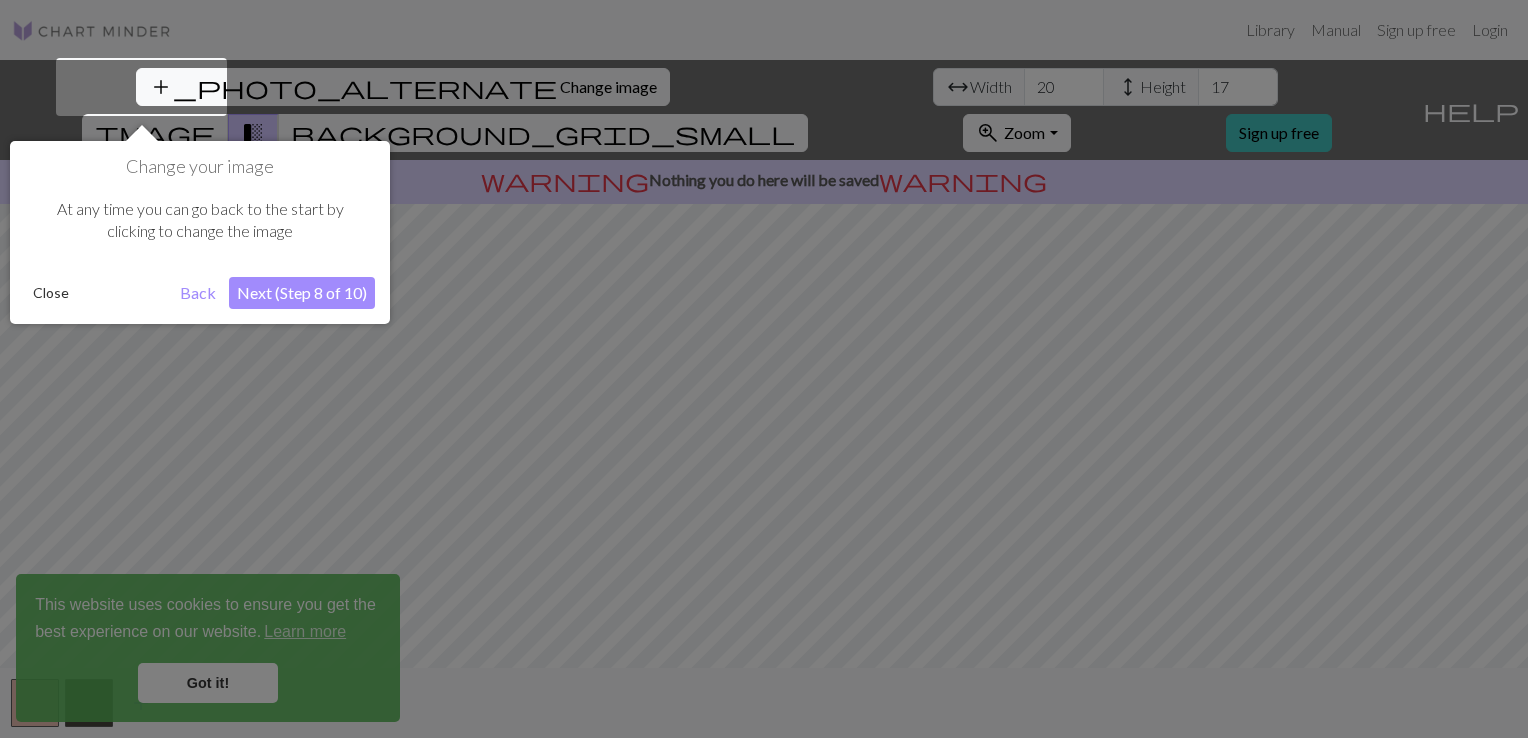 click on "Next (Step 8 of 10)" at bounding box center (302, 293) 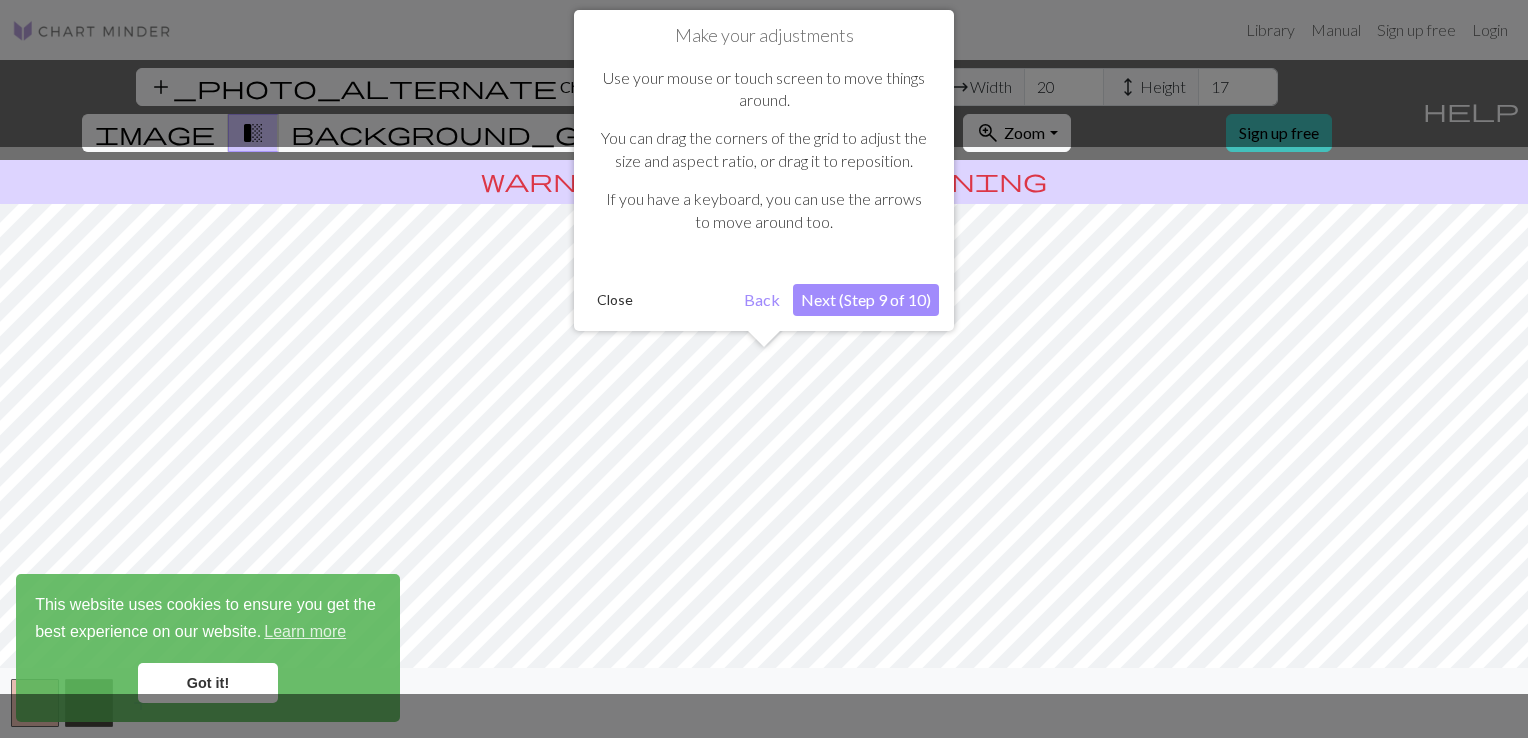 click on "Next (Step 9 of 10)" at bounding box center [866, 300] 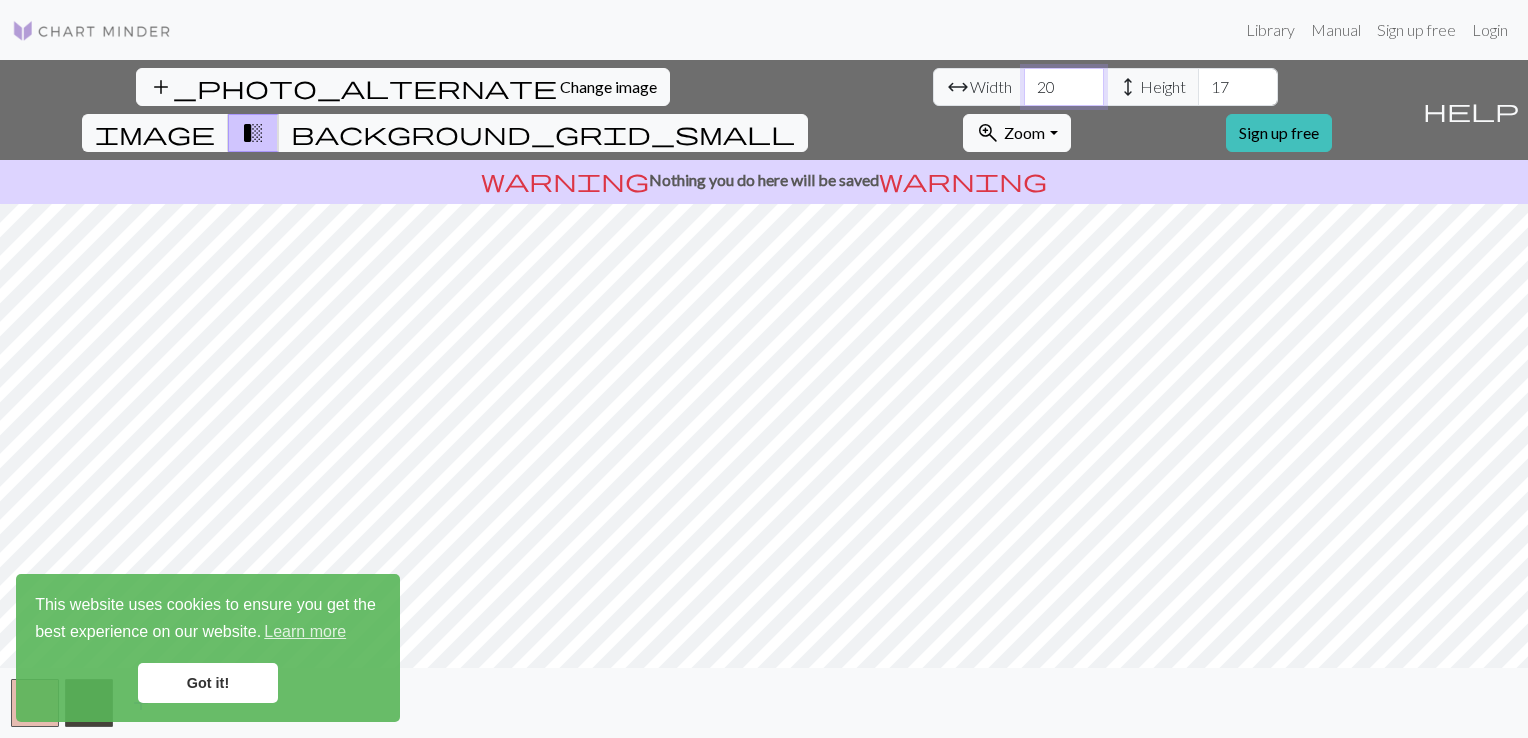 click on "20" at bounding box center [1064, 87] 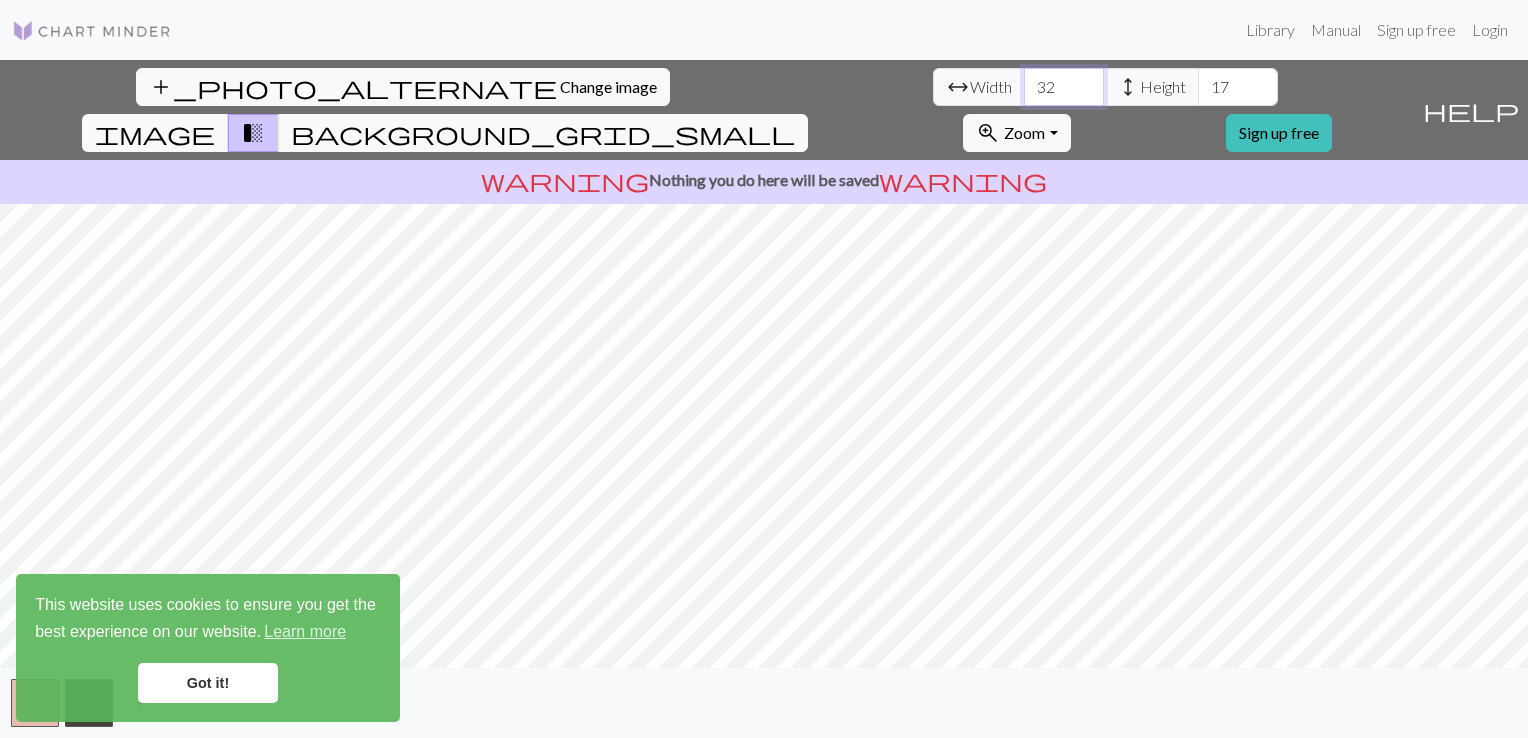 type on "32" 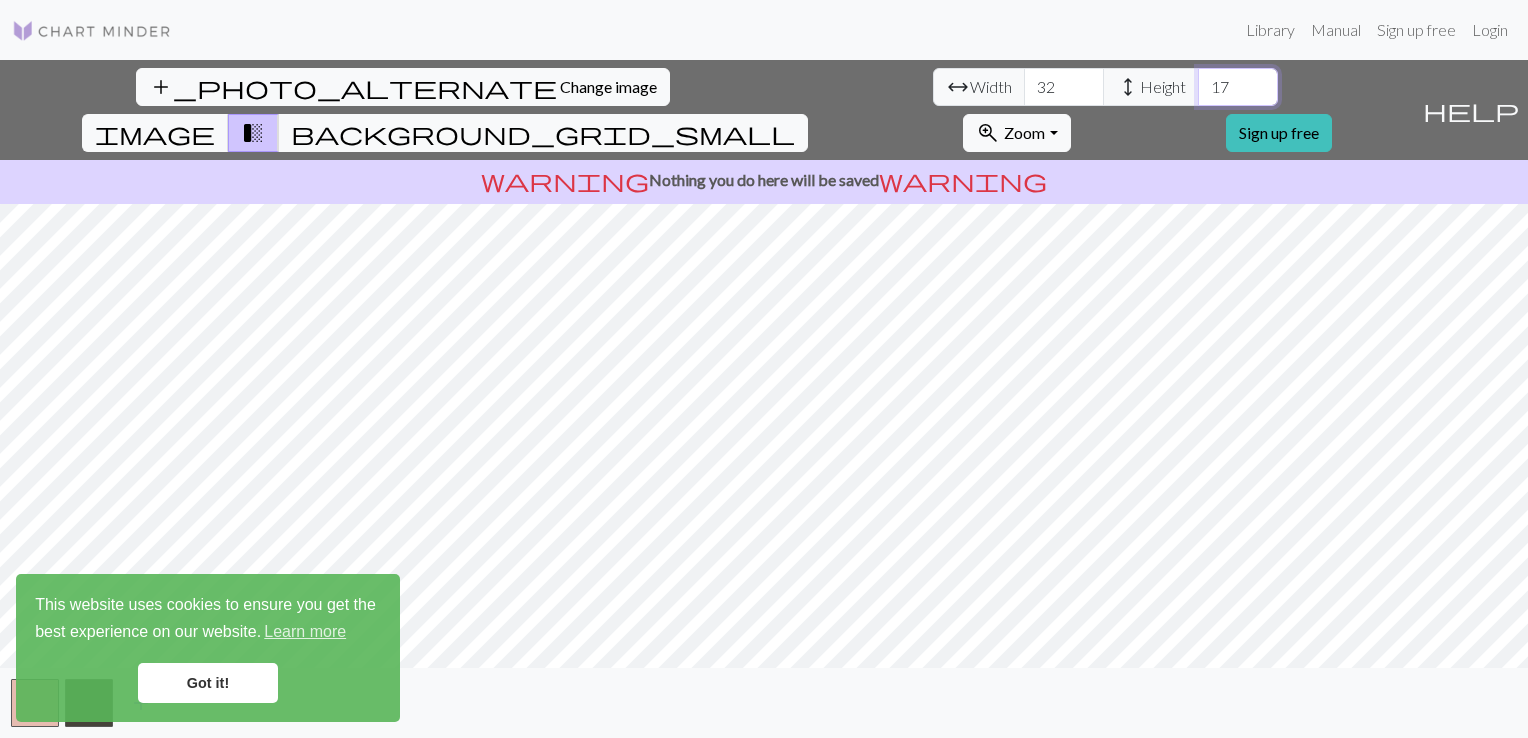 click on "17" at bounding box center [1238, 87] 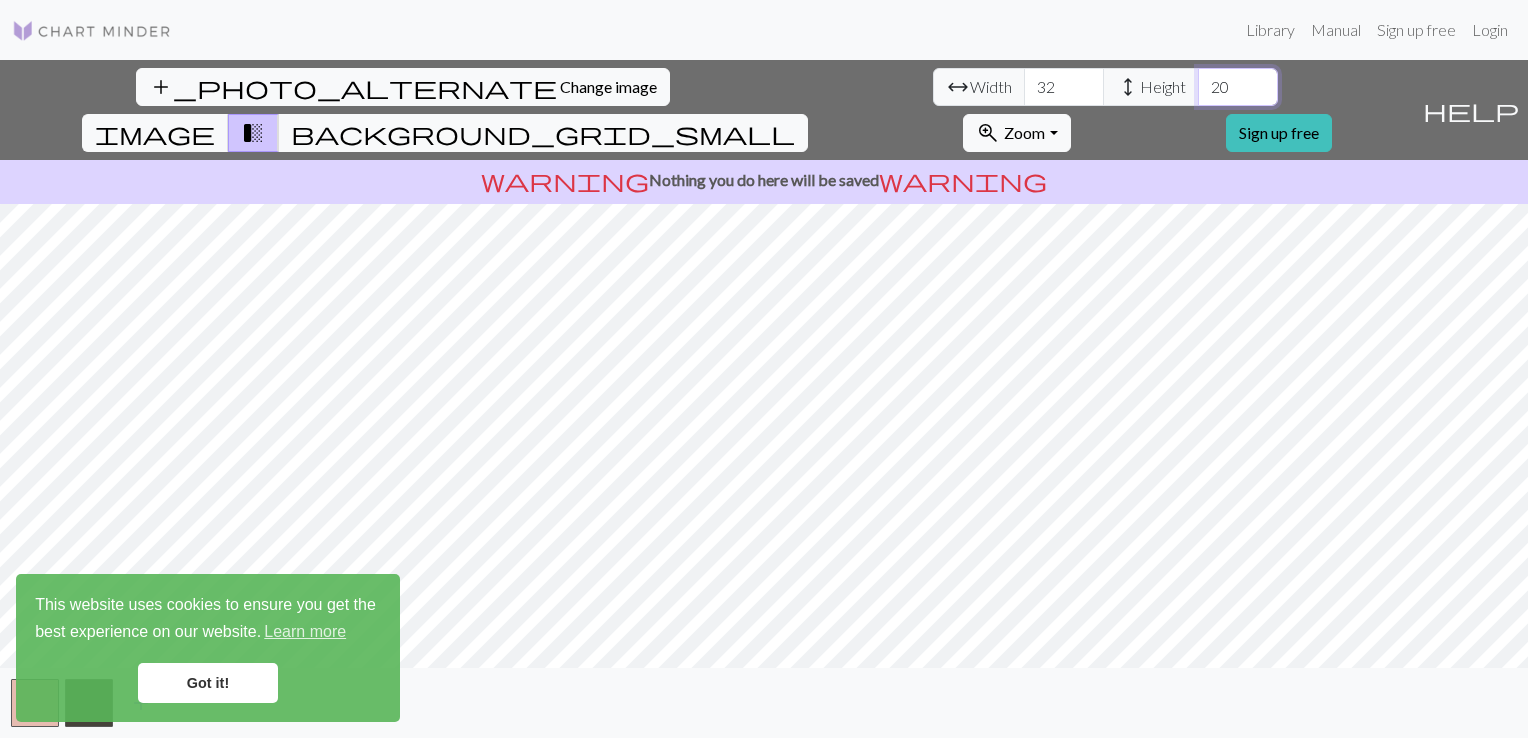 type on "20" 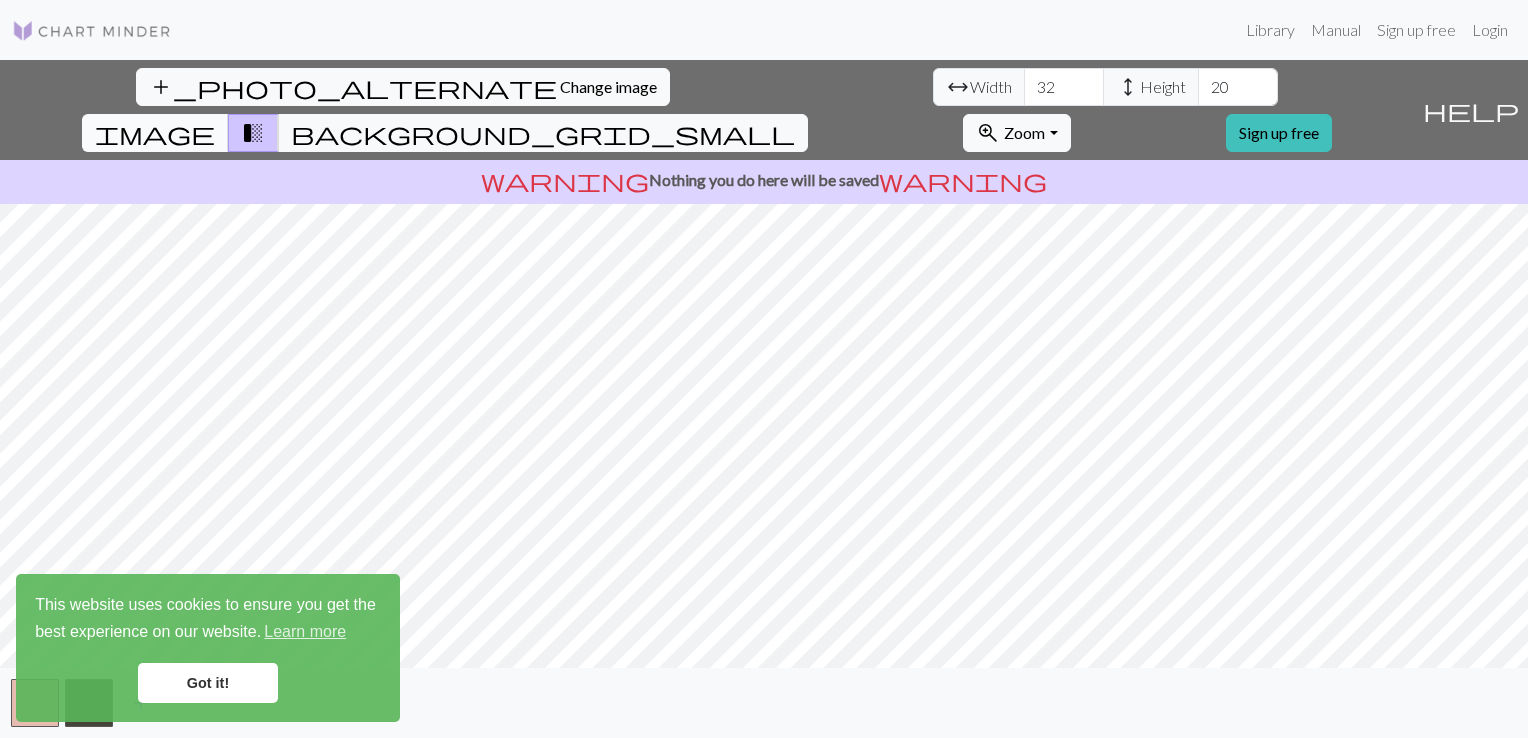 click on "image" at bounding box center [155, 133] 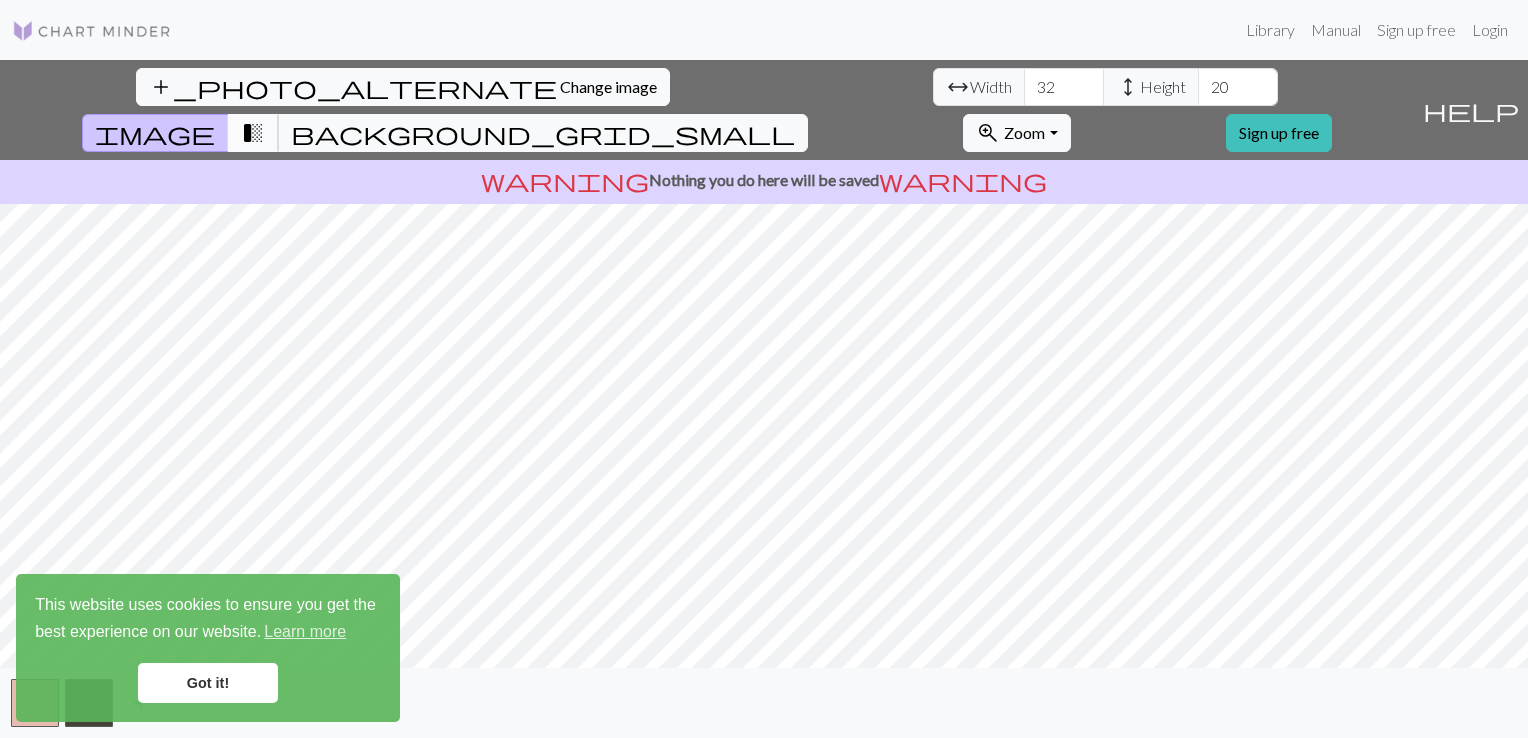 click on "transition_fade" at bounding box center [253, 133] 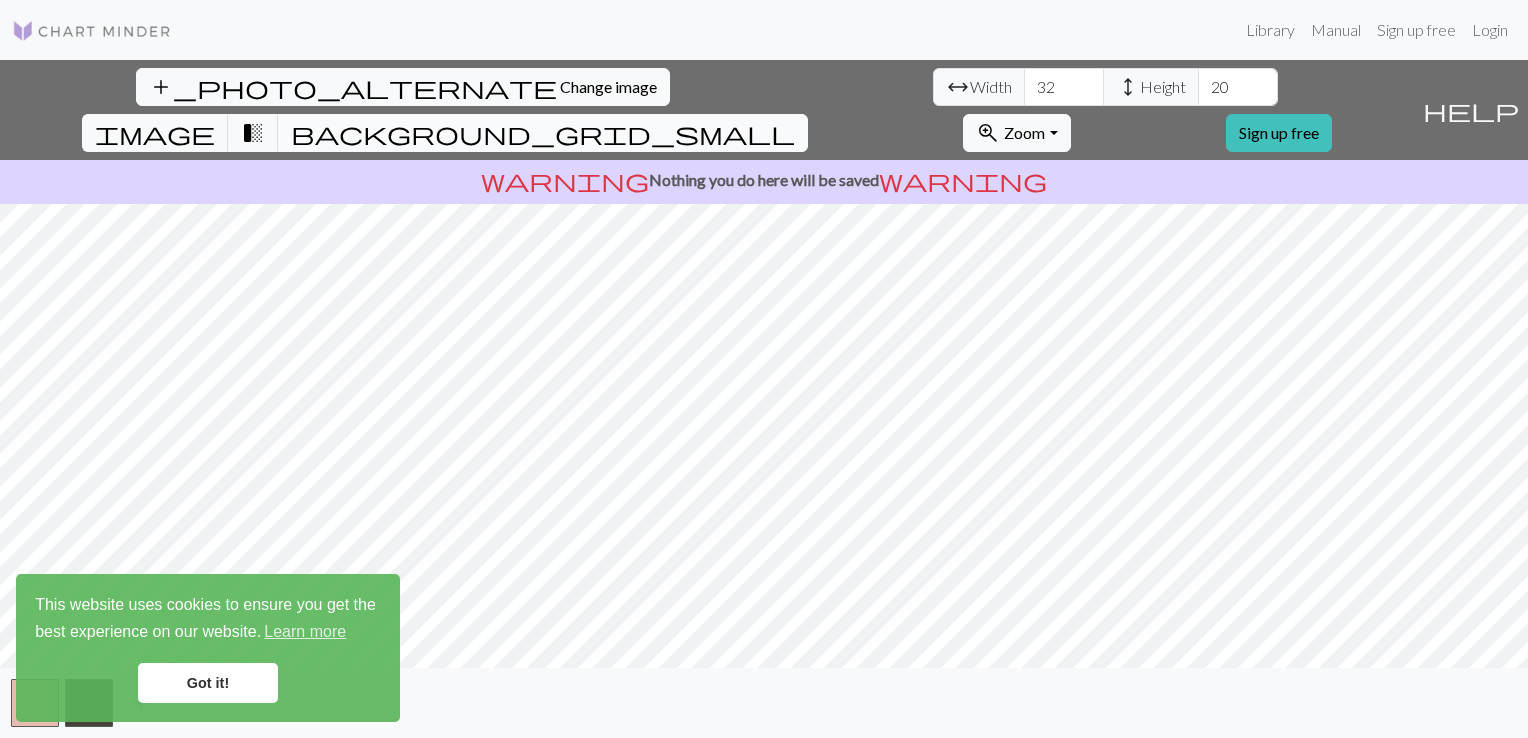 click on "background_grid_small" at bounding box center (543, 133) 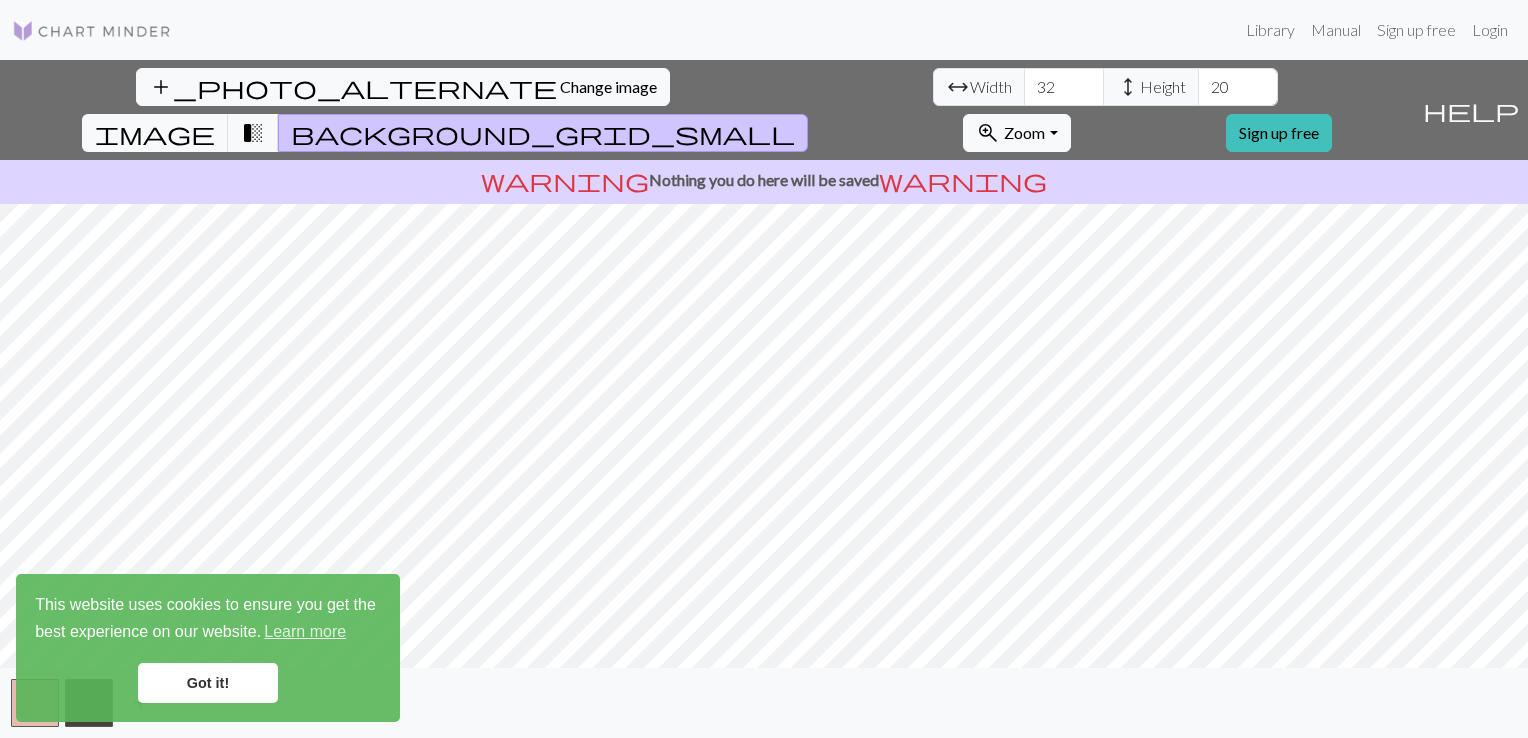 click on "background_grid_small" at bounding box center (543, 133) 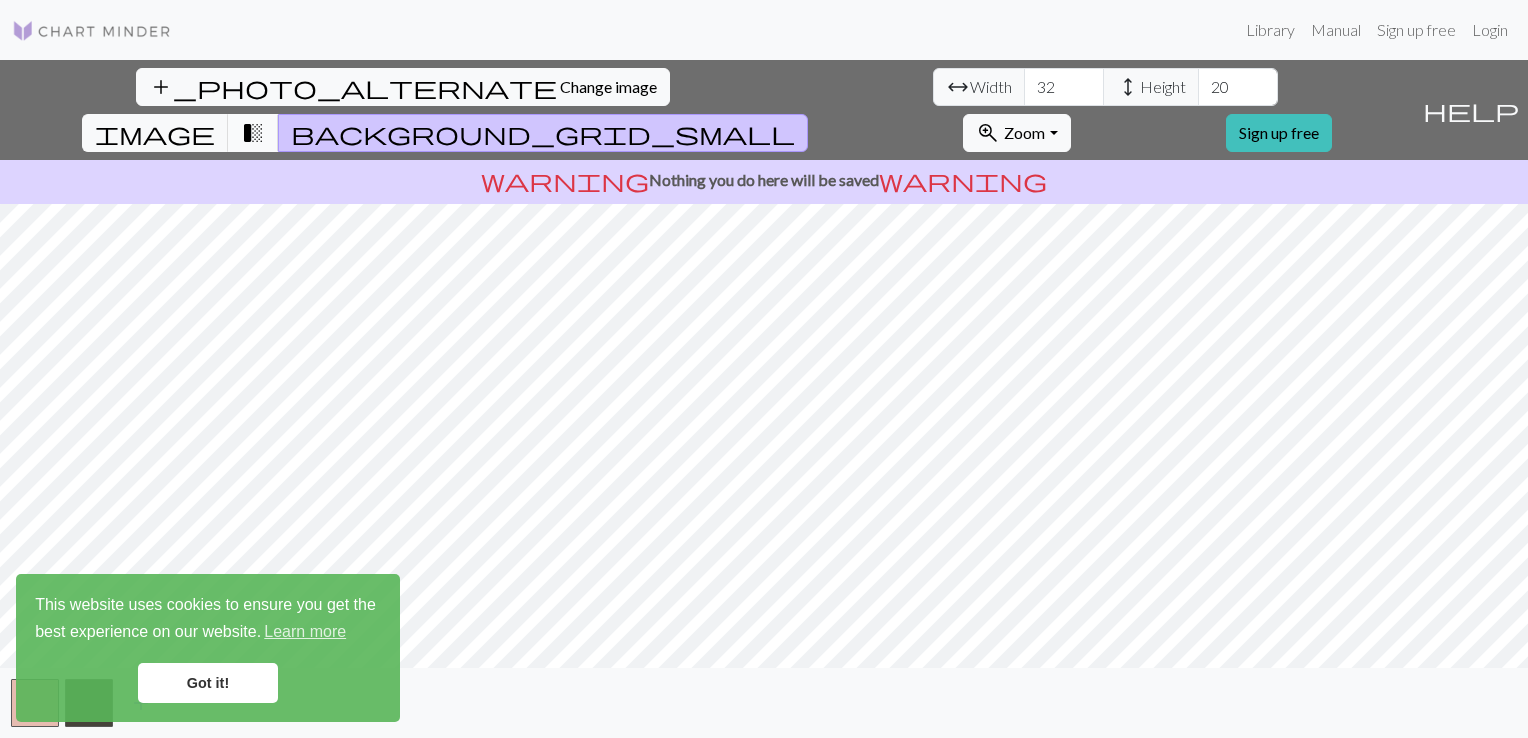click on "transition_fade" at bounding box center [253, 133] 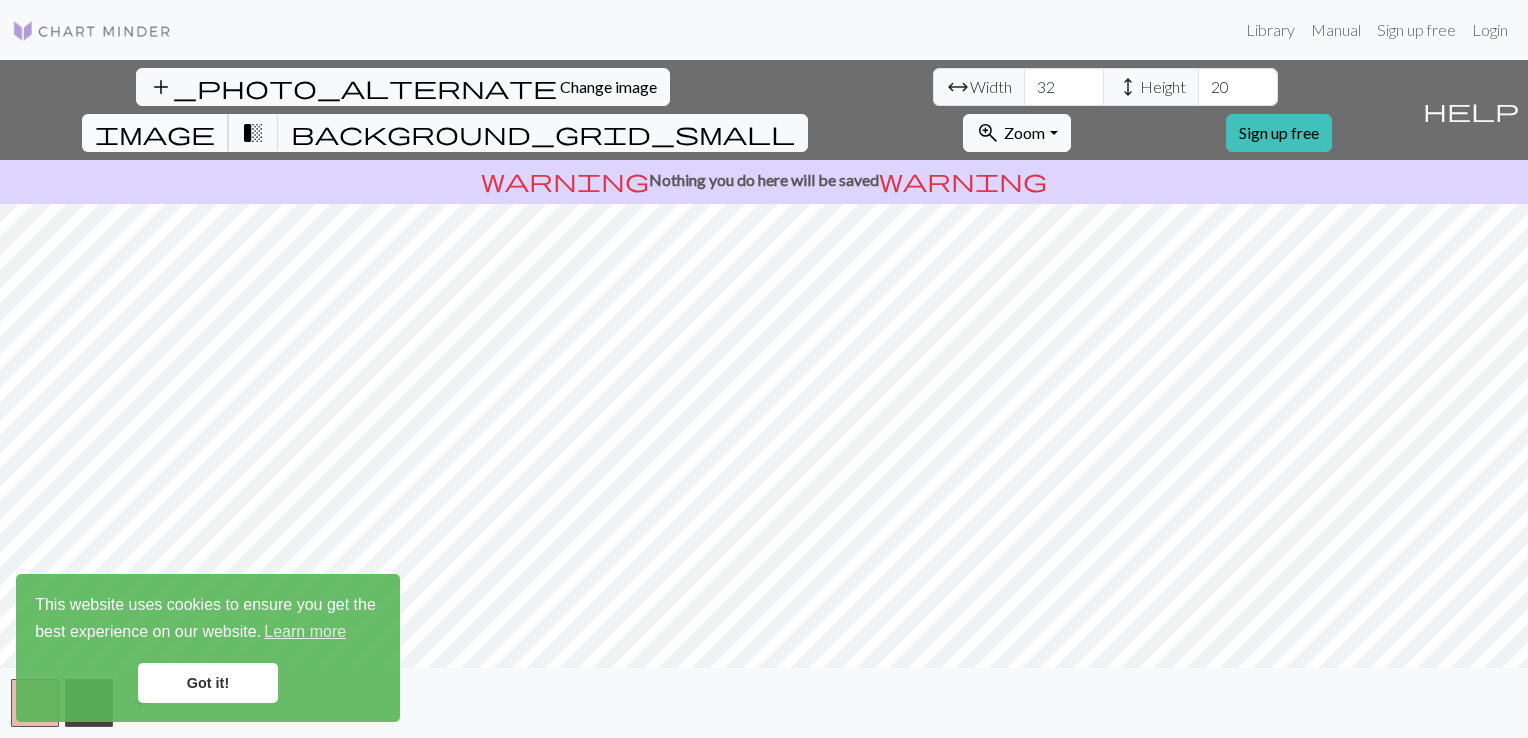 click on "image" at bounding box center [155, 133] 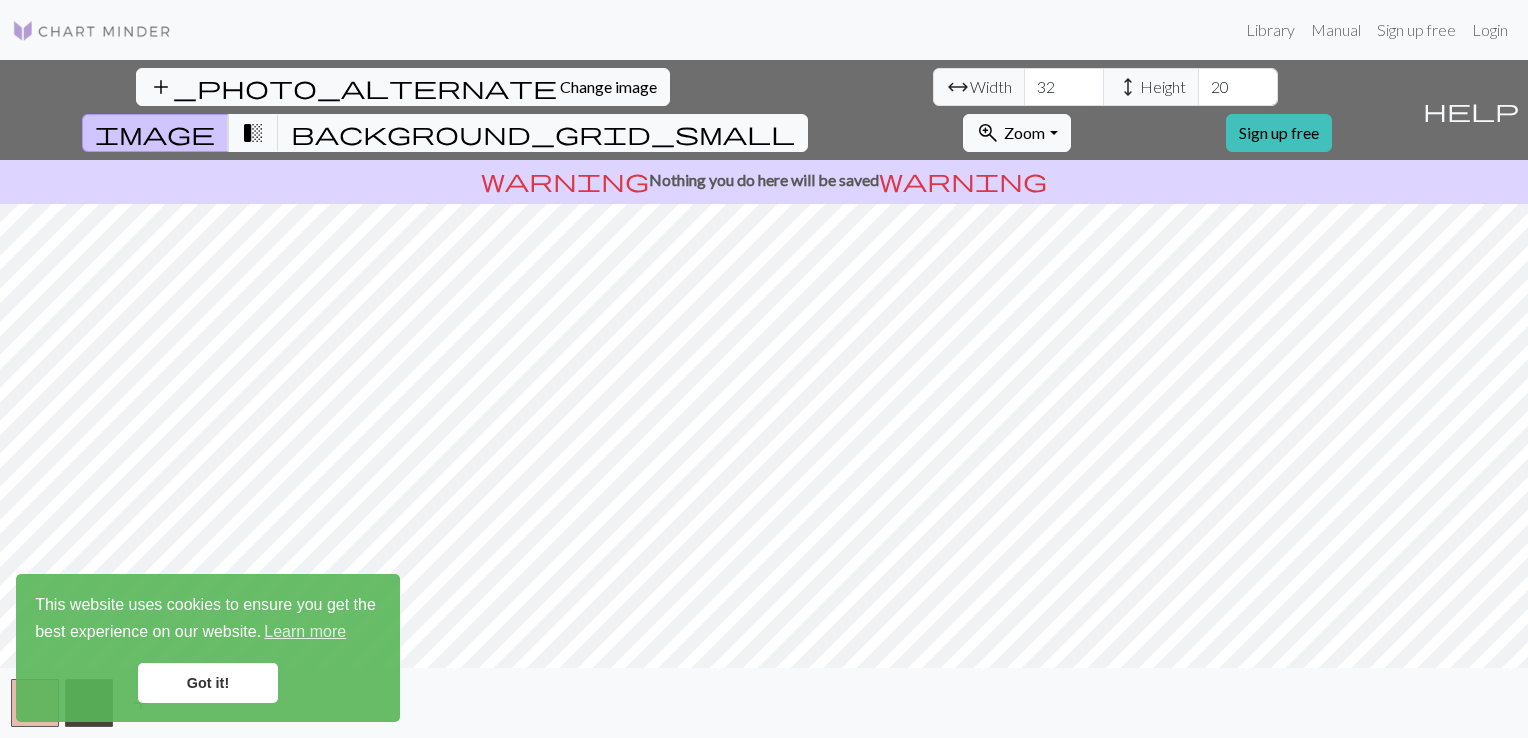 click on "Got it!" at bounding box center (208, 683) 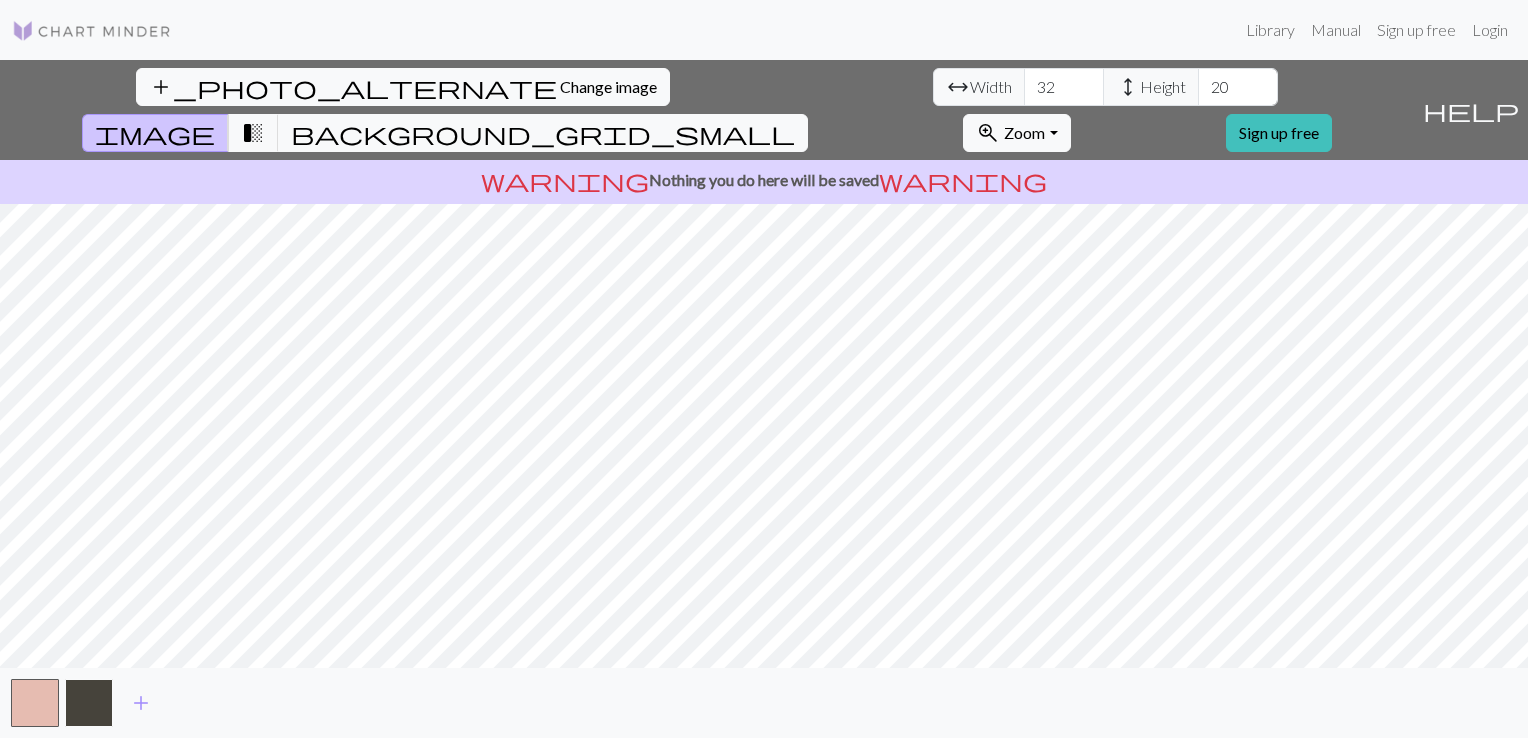 click at bounding box center [89, 703] 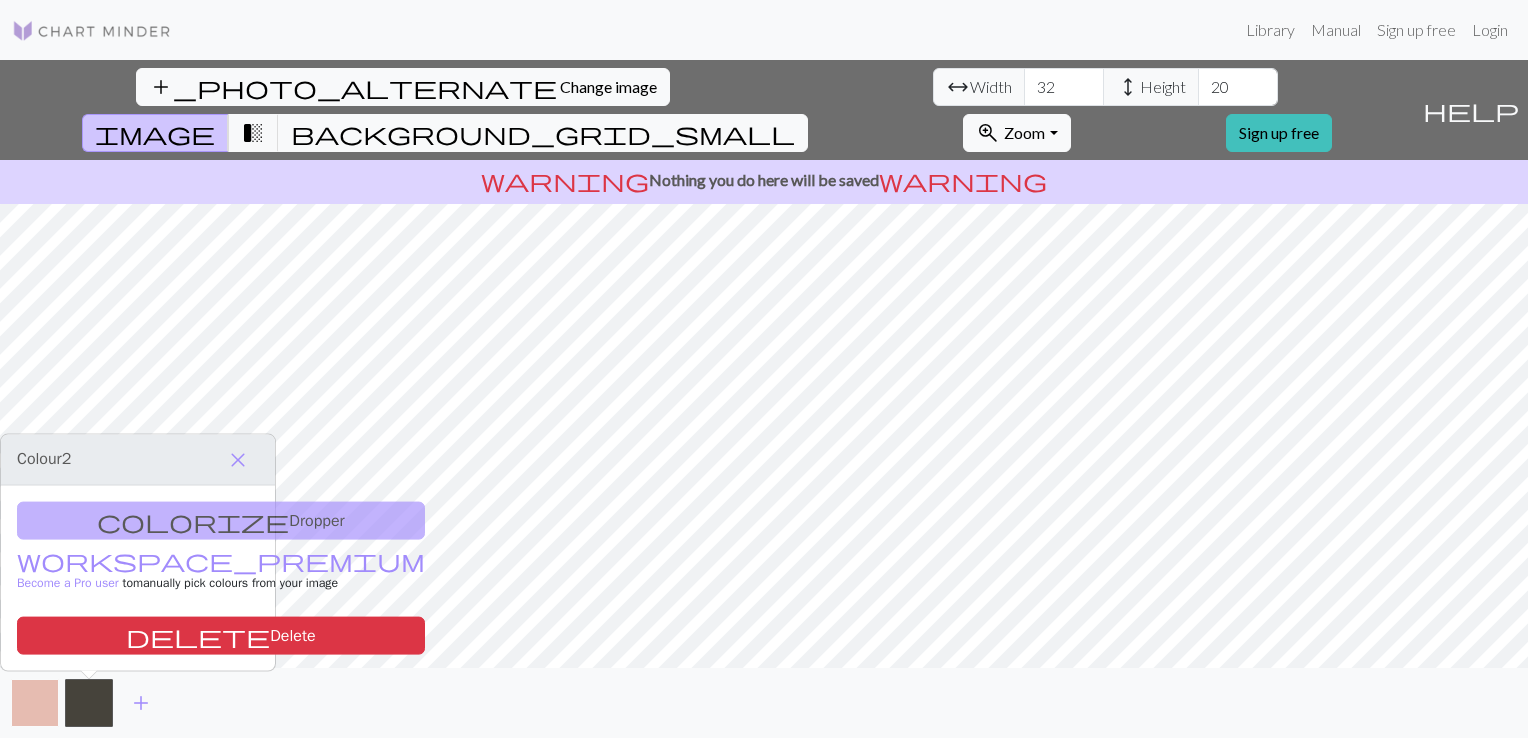 click at bounding box center (35, 703) 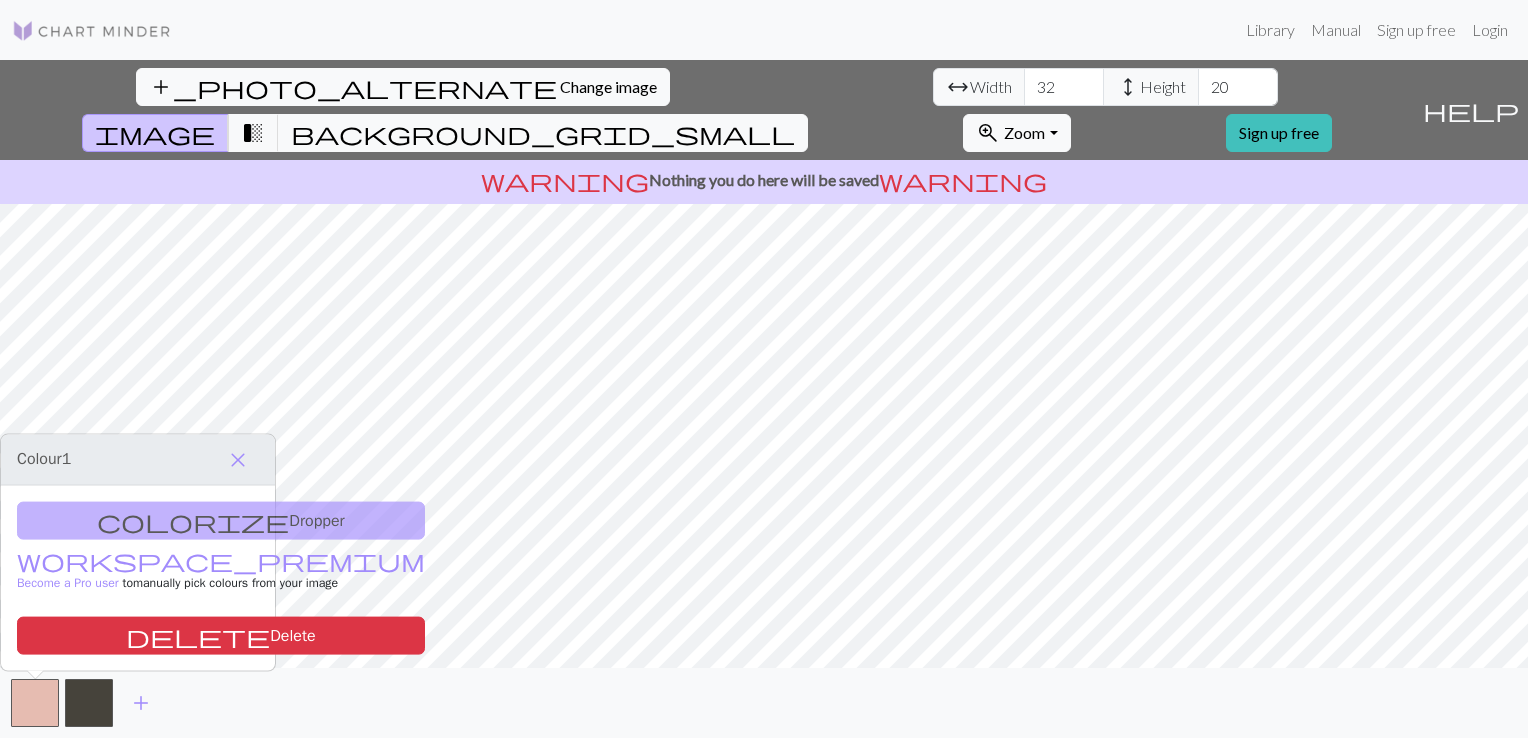 click on "add" at bounding box center [764, 703] 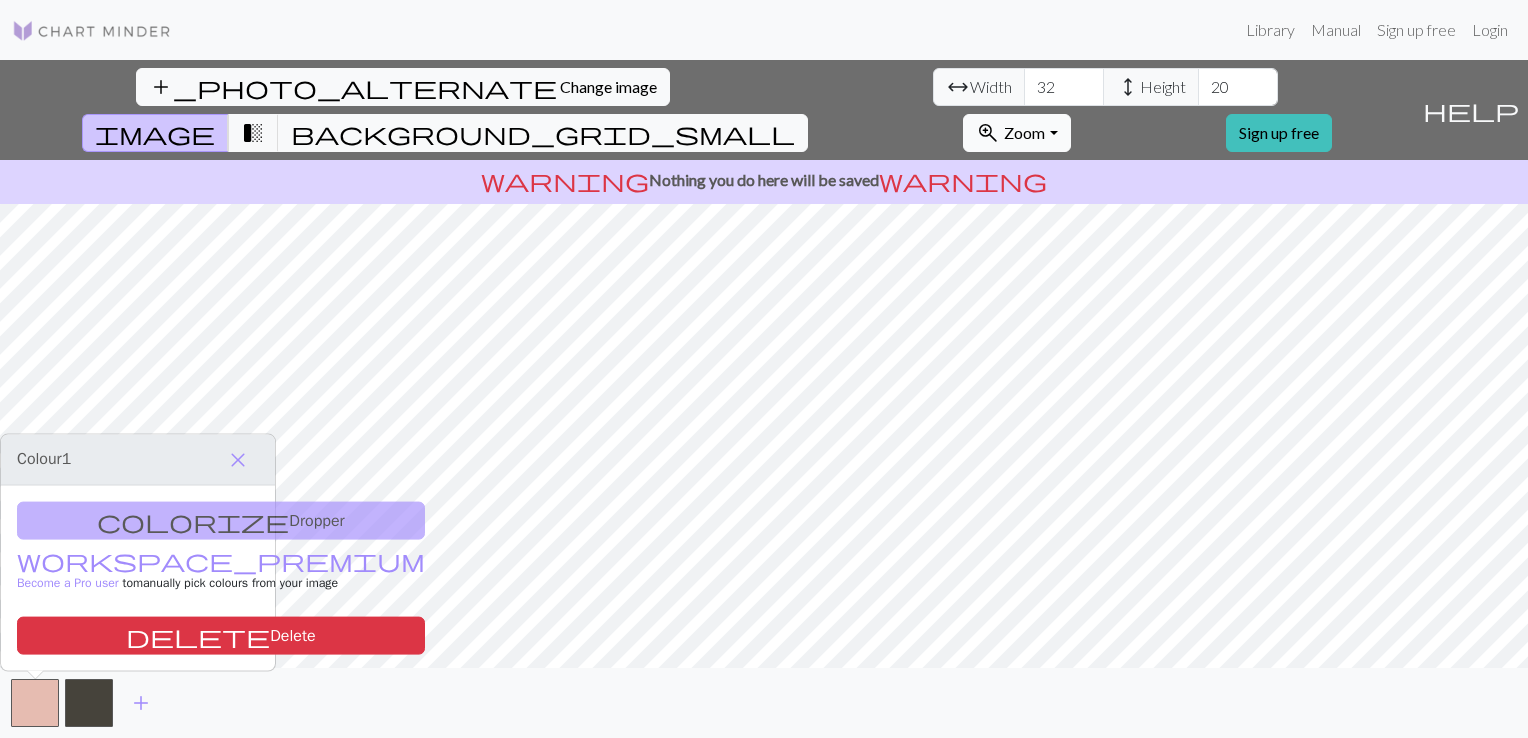 click on "Zoom" at bounding box center [1024, 132] 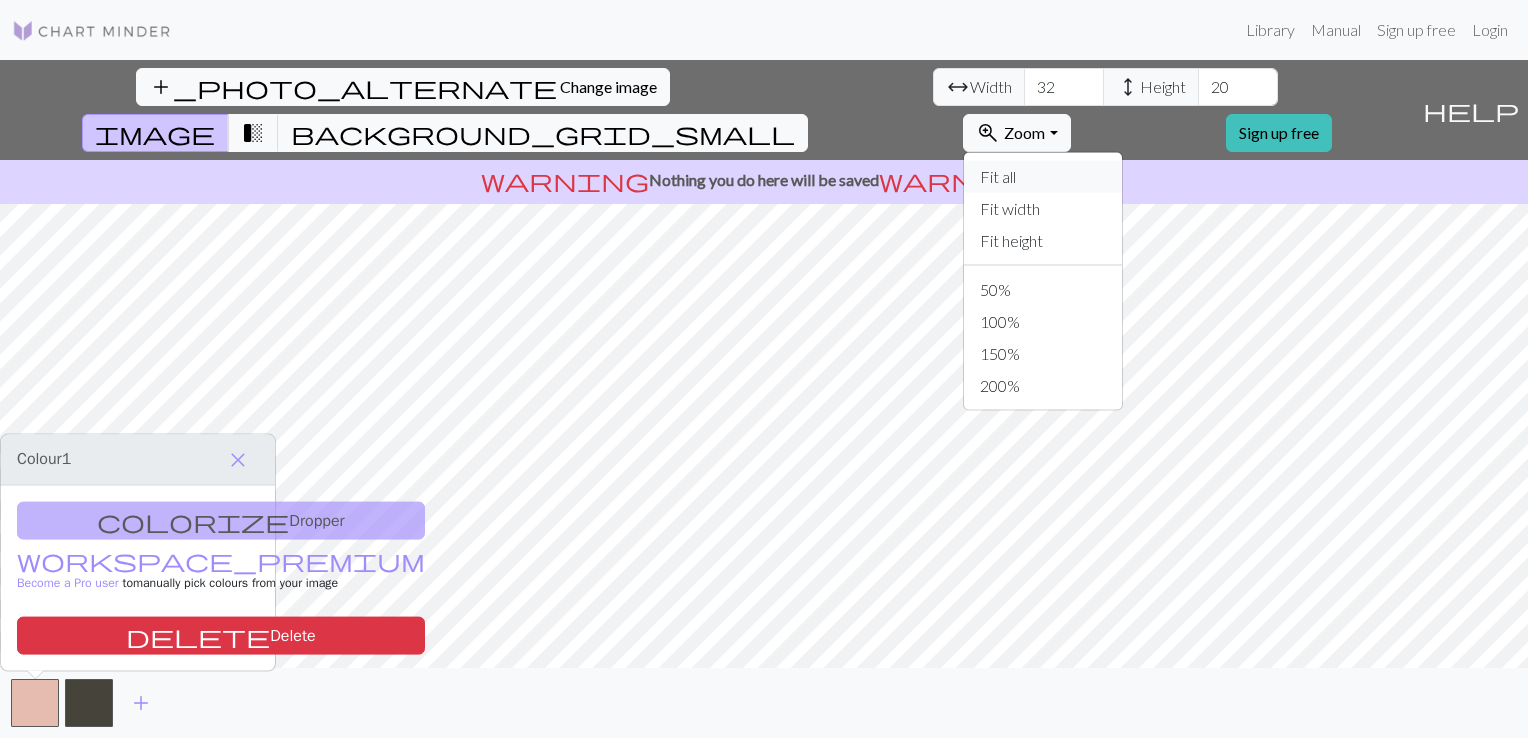 click on "Fit all" at bounding box center (1043, 177) 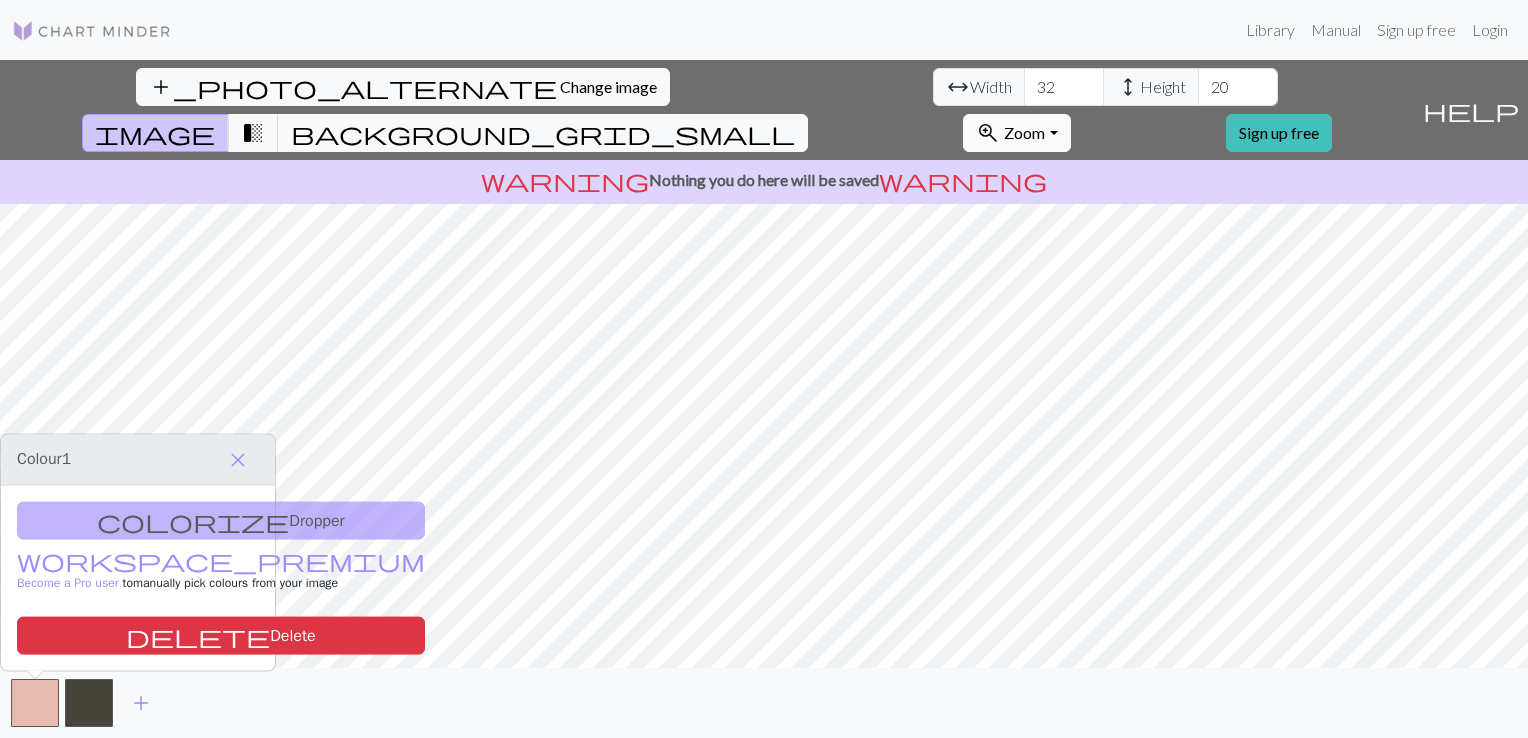 click on "Zoom" at bounding box center (1024, 132) 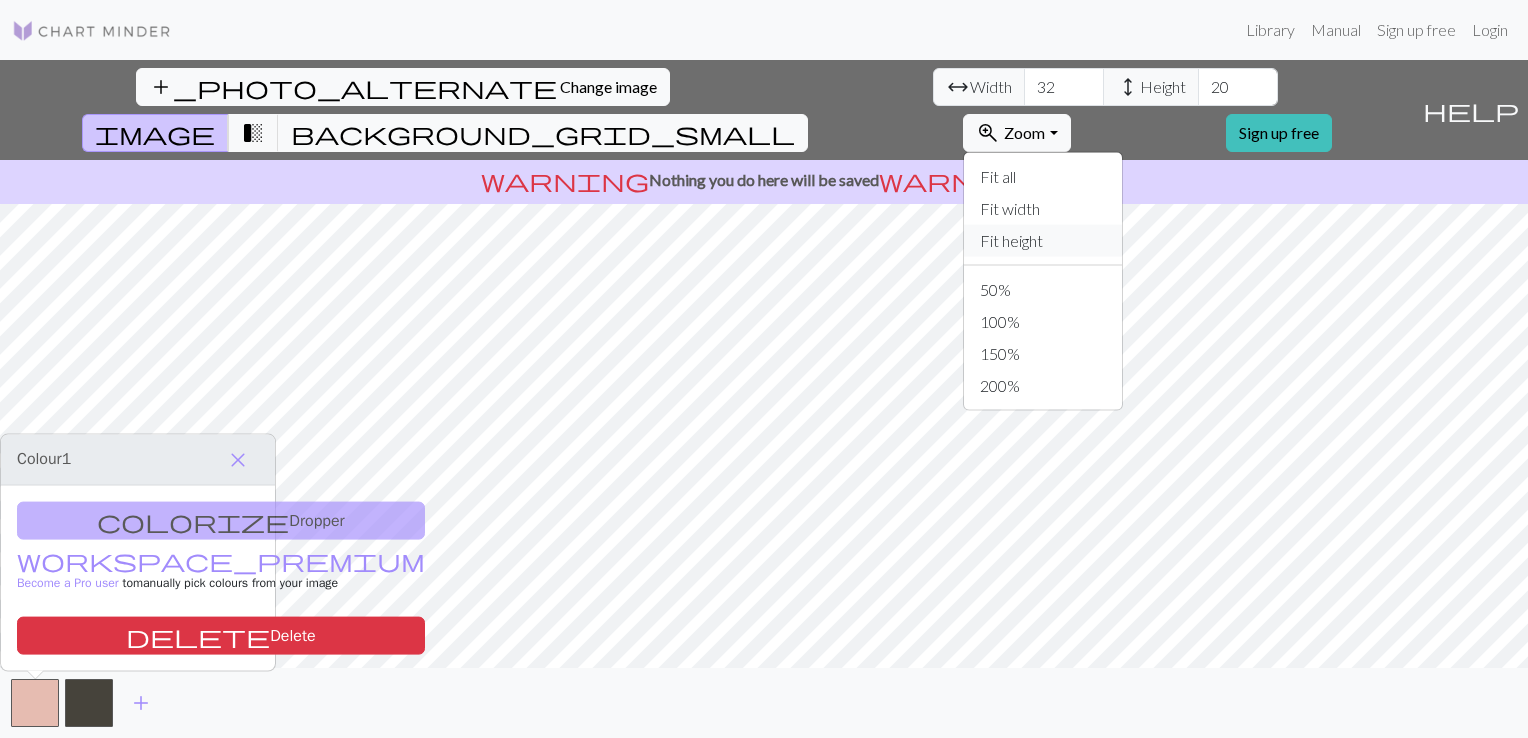 click on "Fit height" at bounding box center [1043, 241] 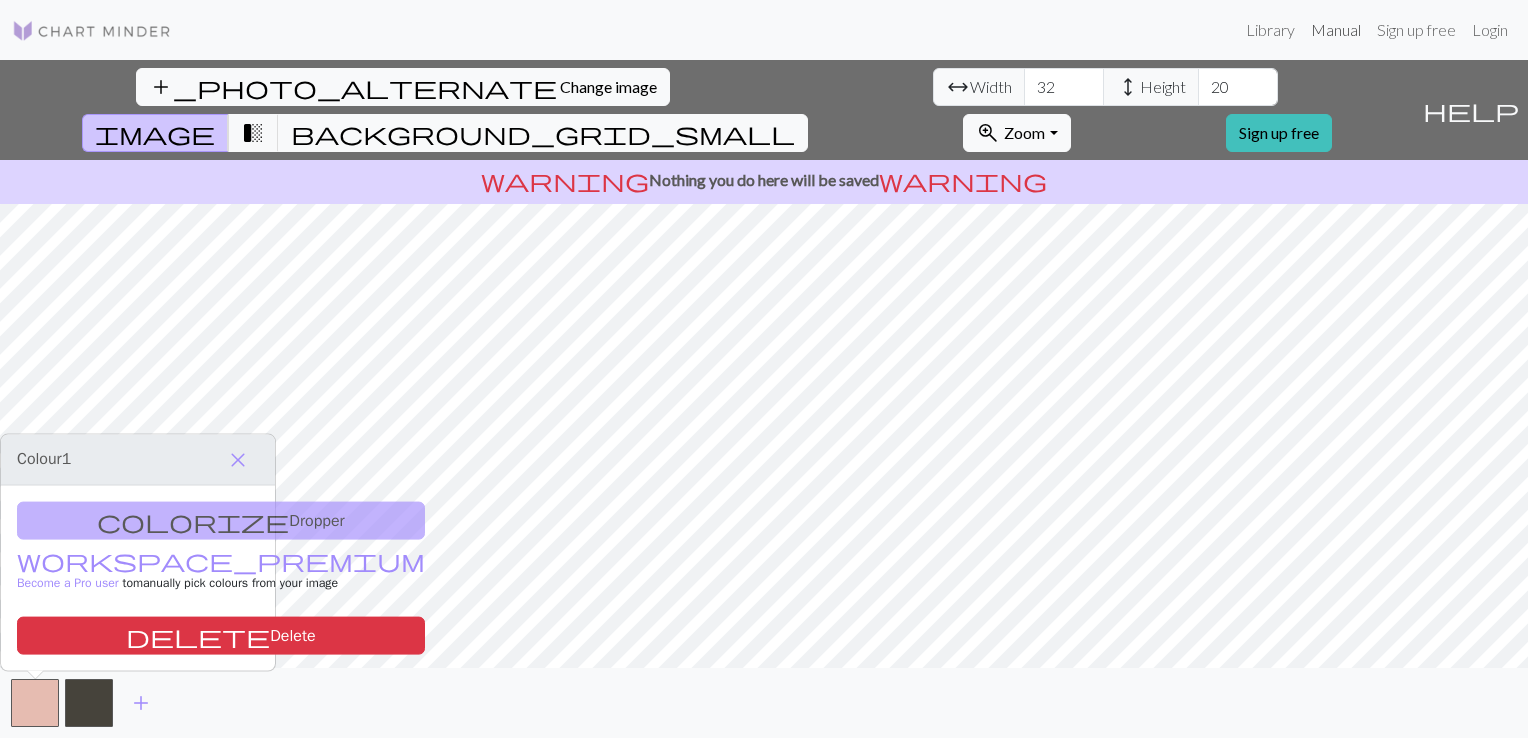 click on "Manual" at bounding box center (1336, 30) 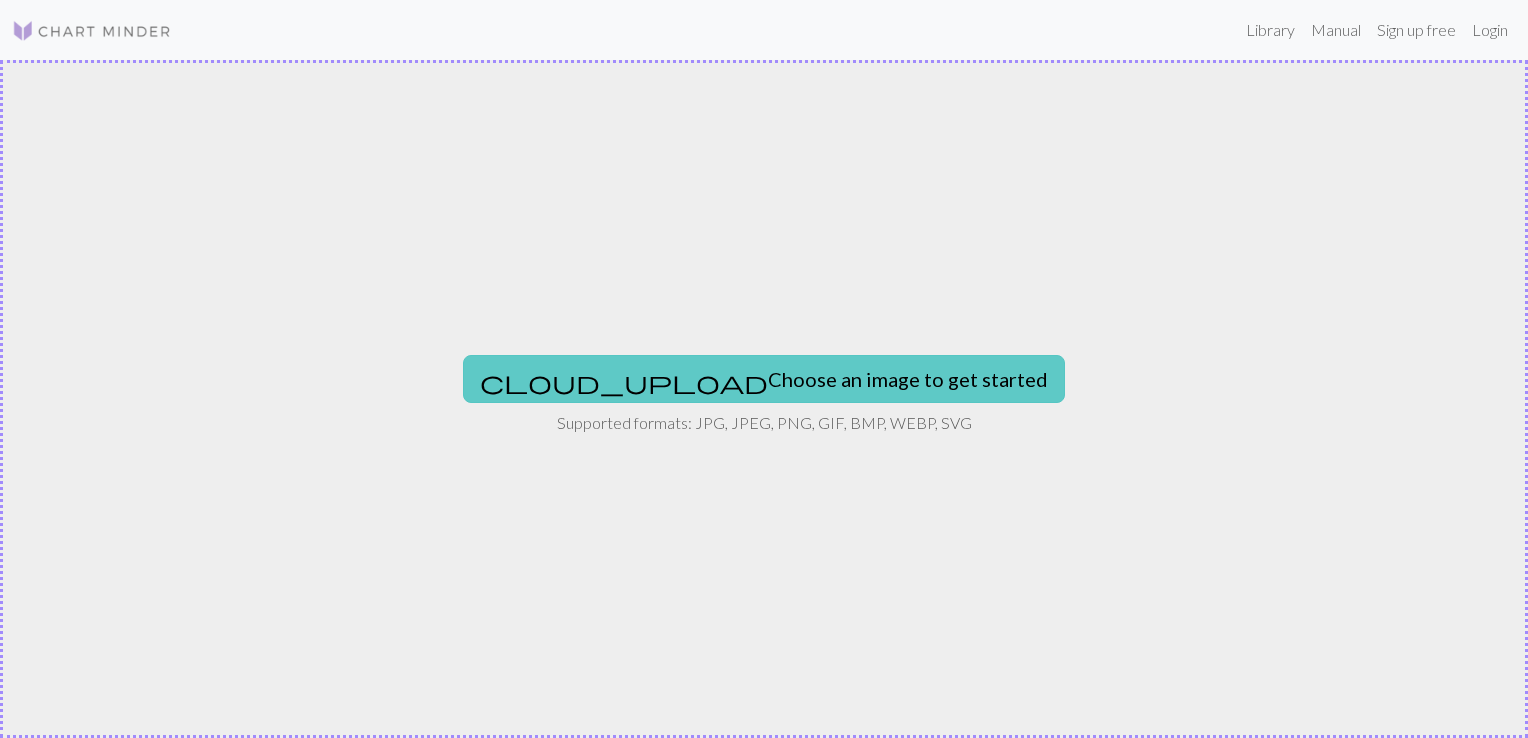 scroll, scrollTop: 0, scrollLeft: 0, axis: both 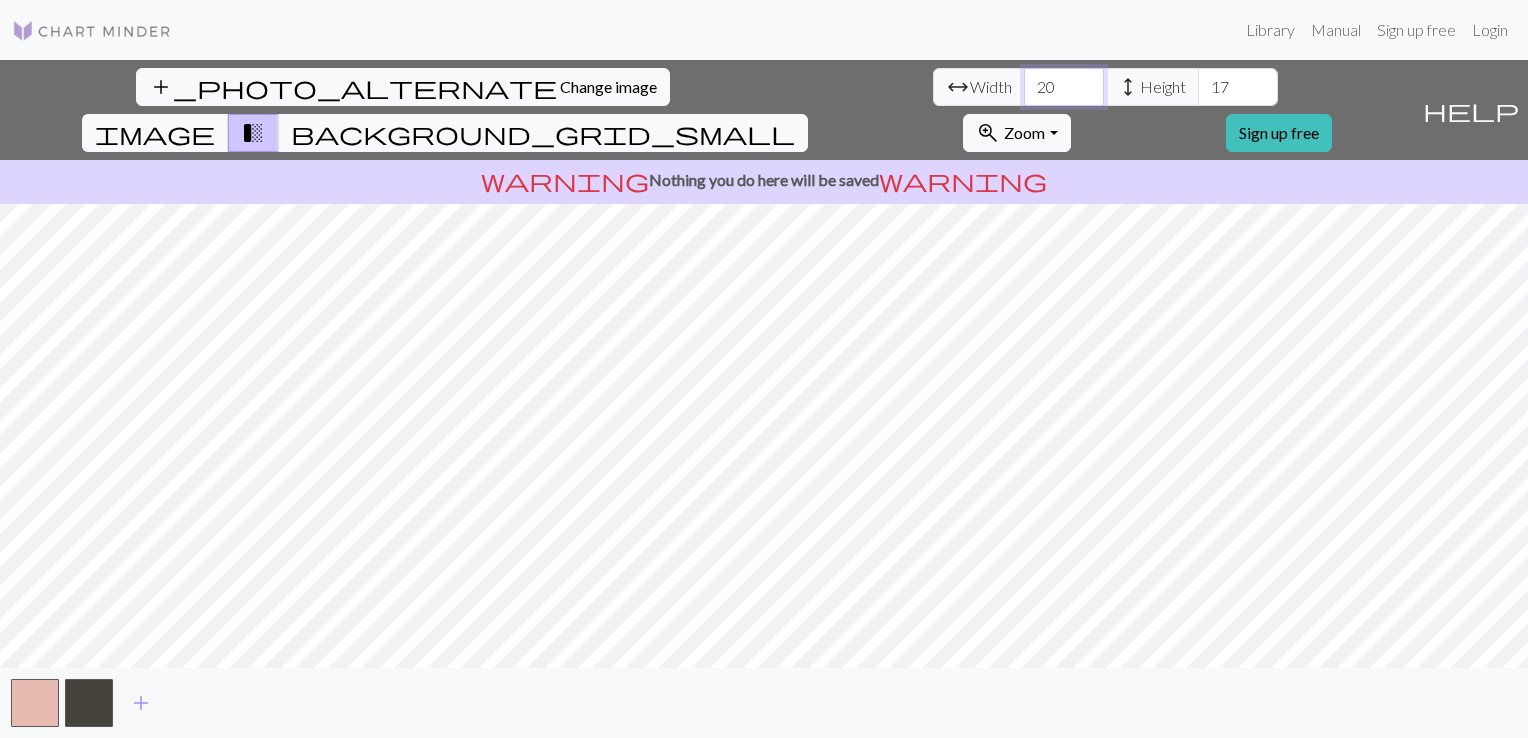 click on "20" at bounding box center [1064, 87] 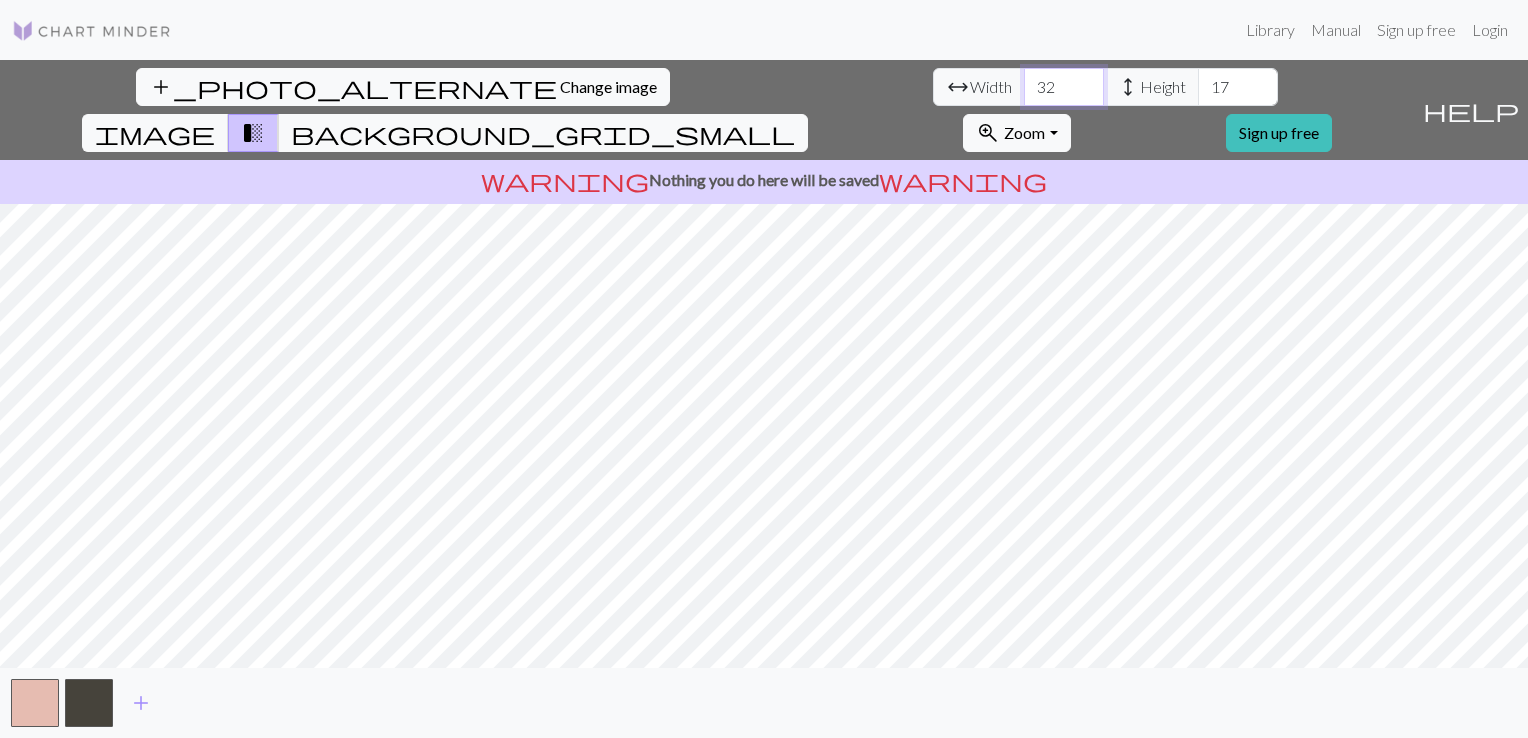 type on "32" 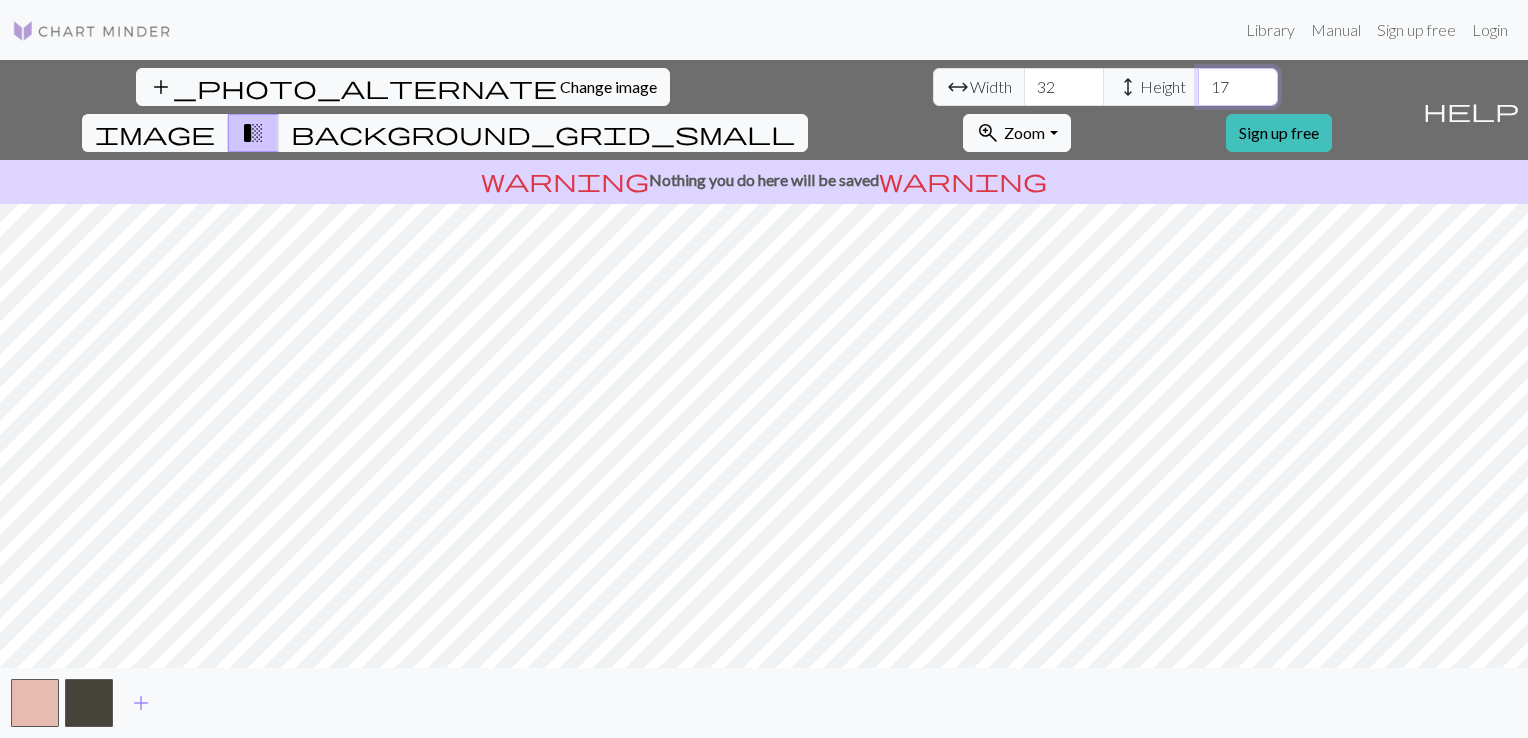 click on "17" at bounding box center [1238, 87] 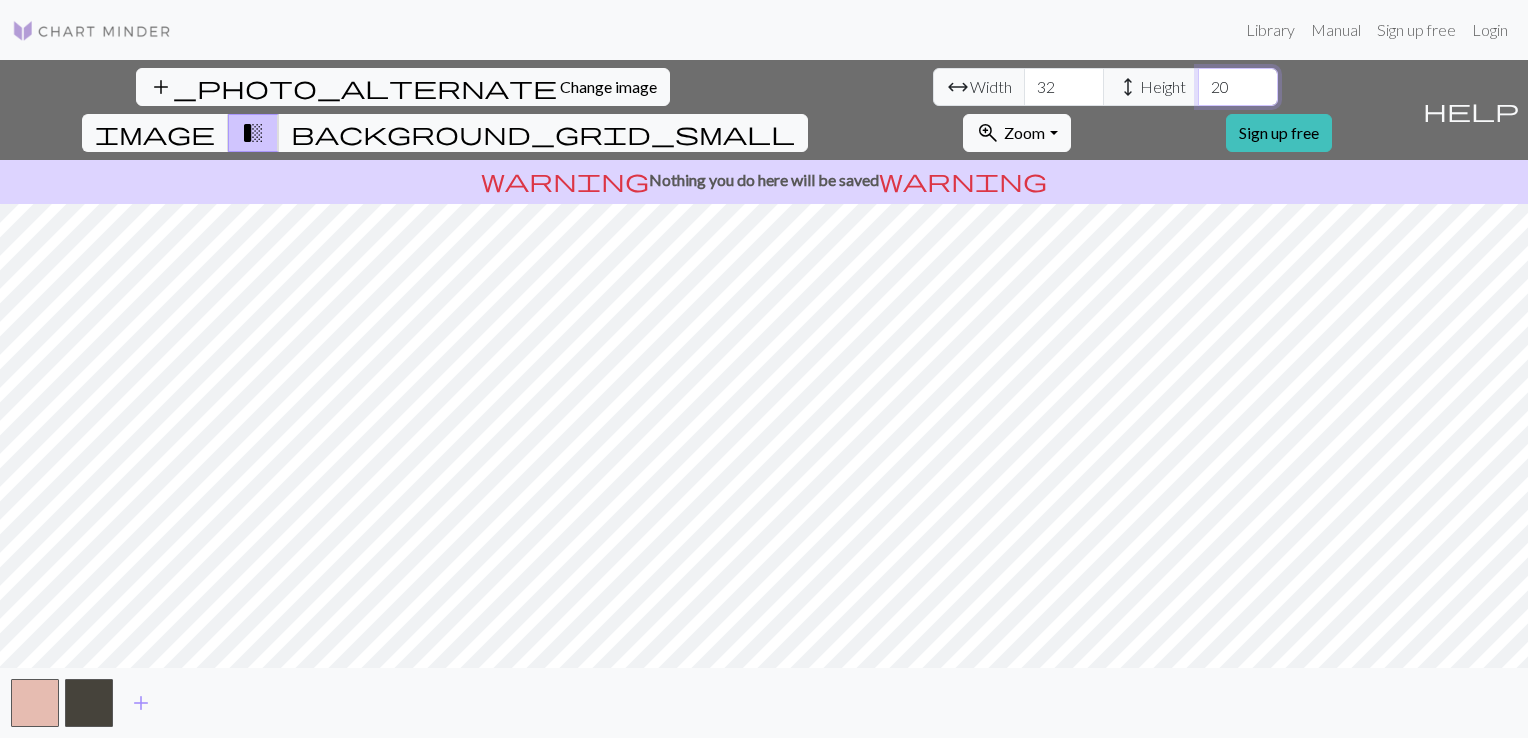 type on "20" 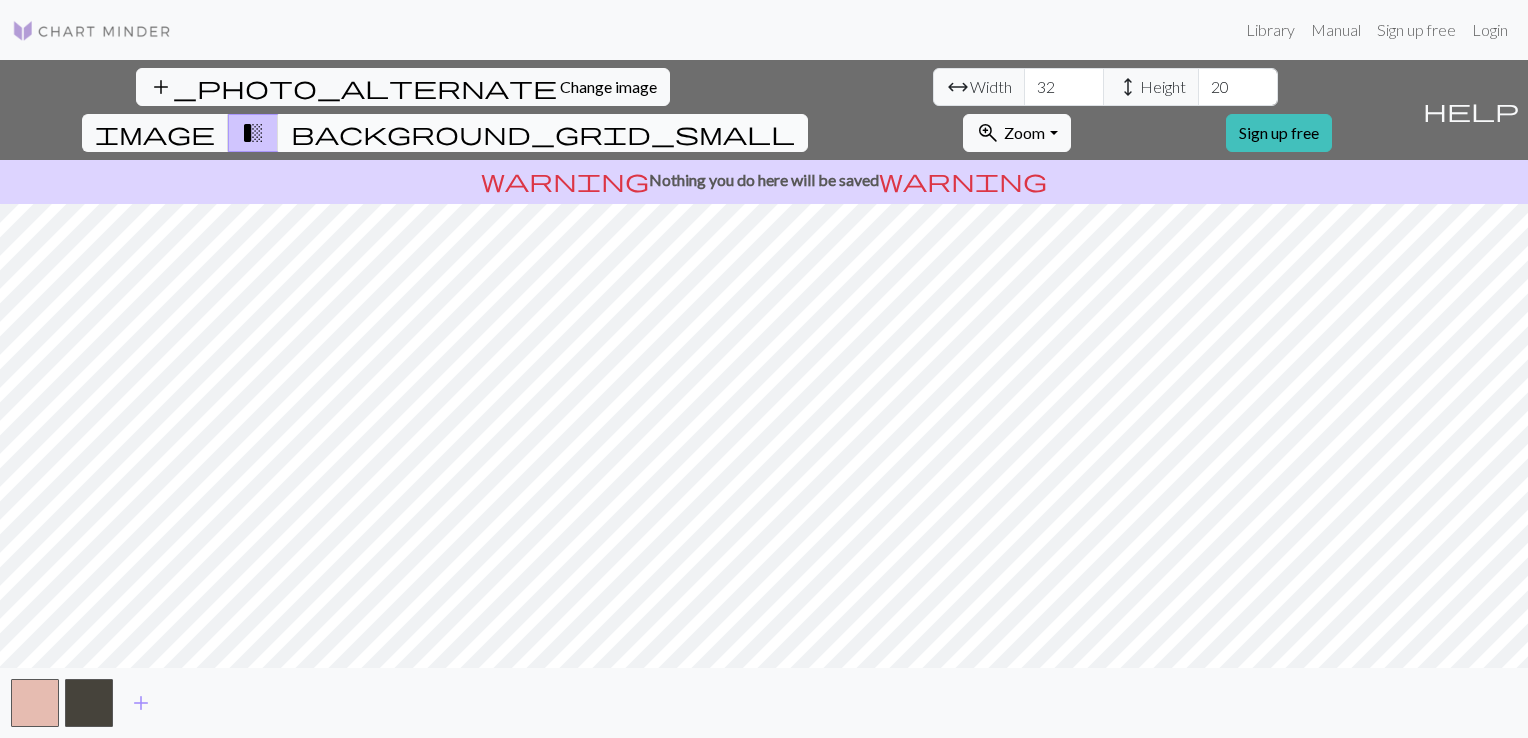 click on "background_grid_small" at bounding box center (543, 133) 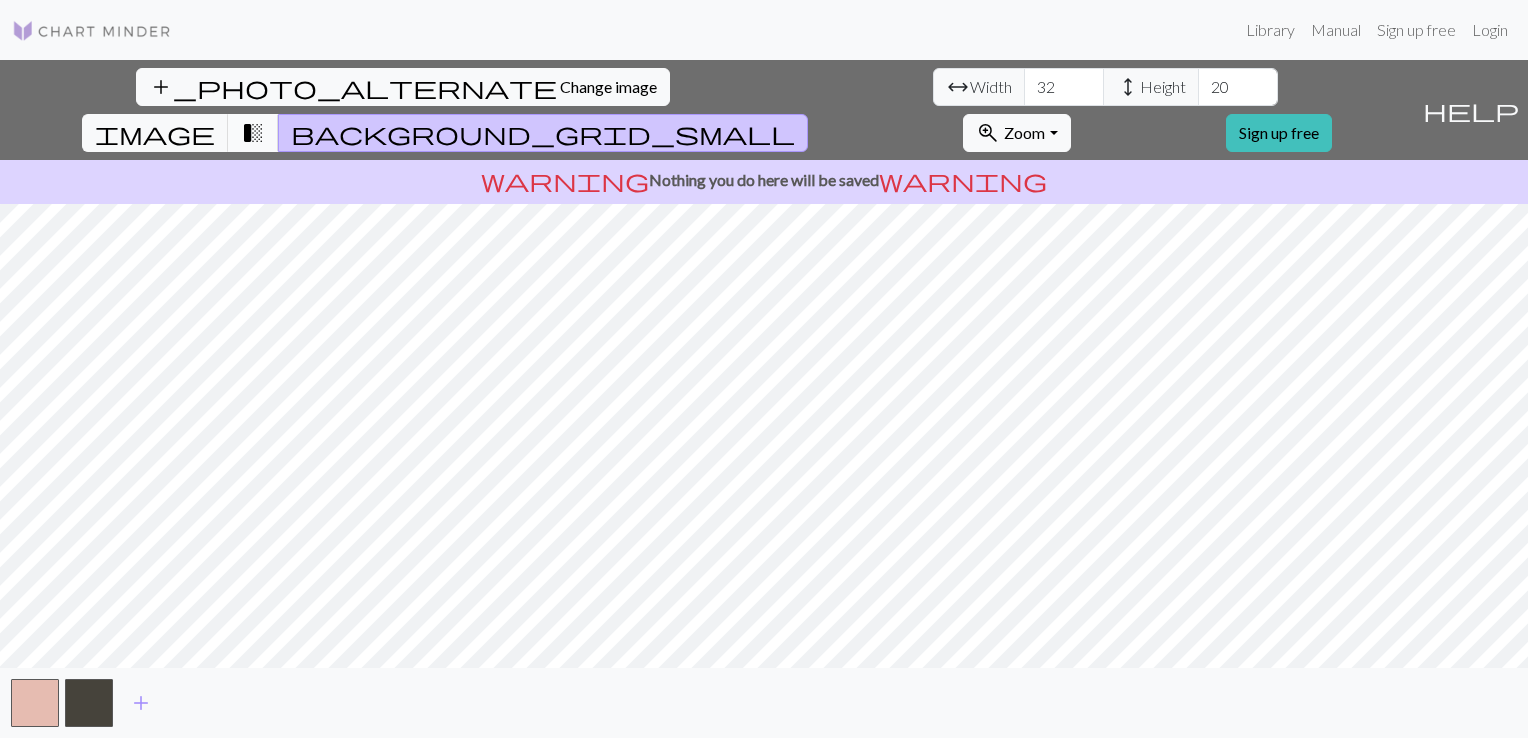 click on "transition_fade" at bounding box center [253, 133] 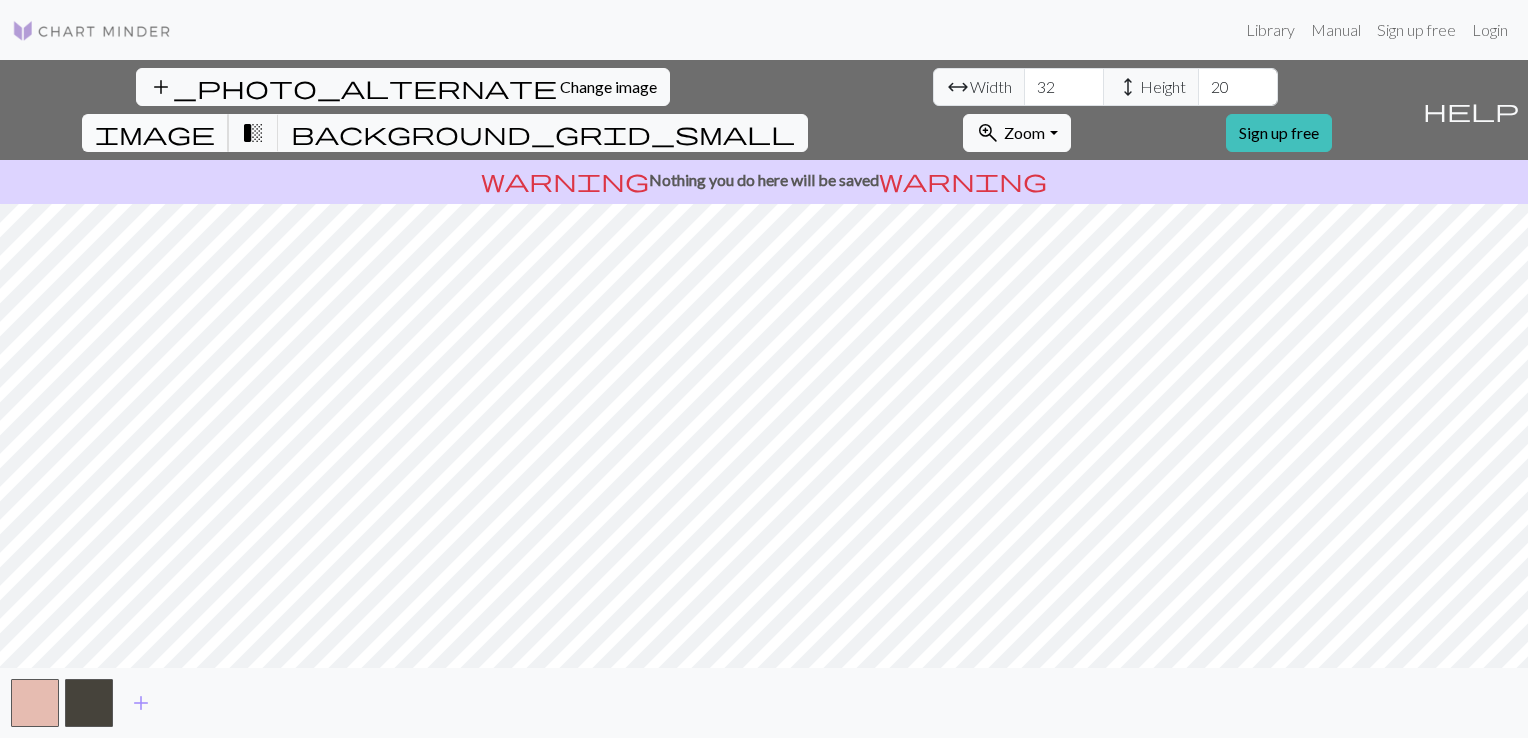 click on "image" at bounding box center (155, 133) 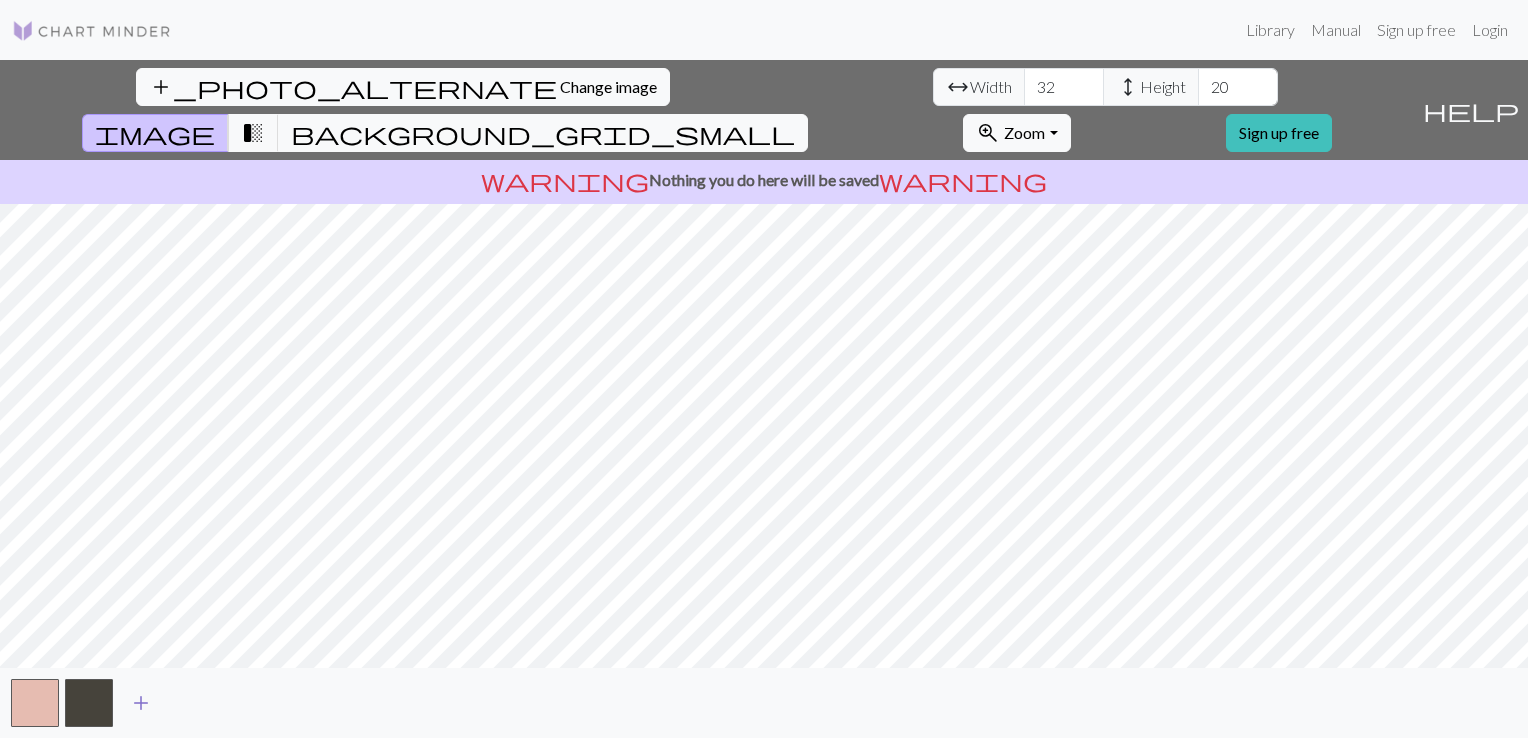 click on "add" at bounding box center (141, 703) 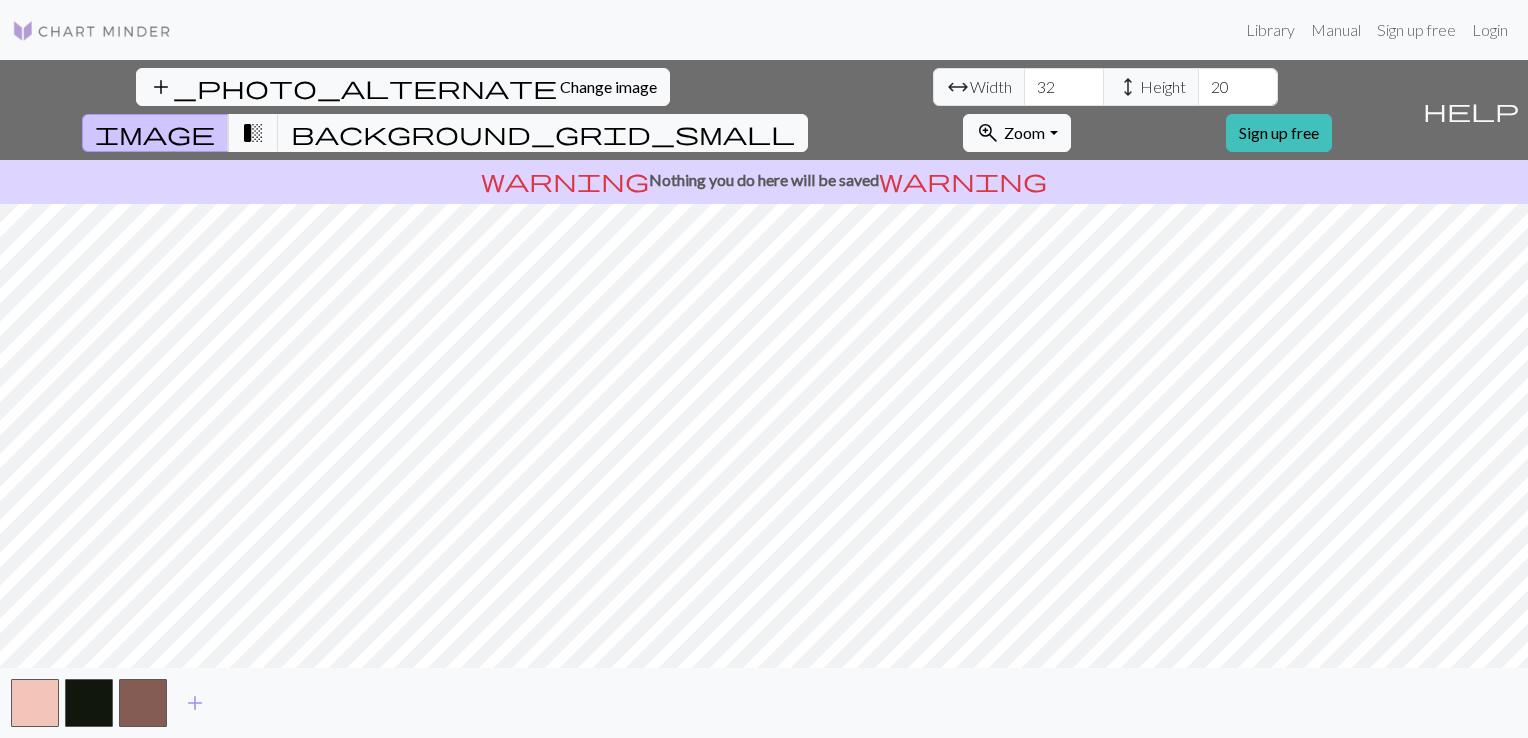 click on "add" at bounding box center [764, 703] 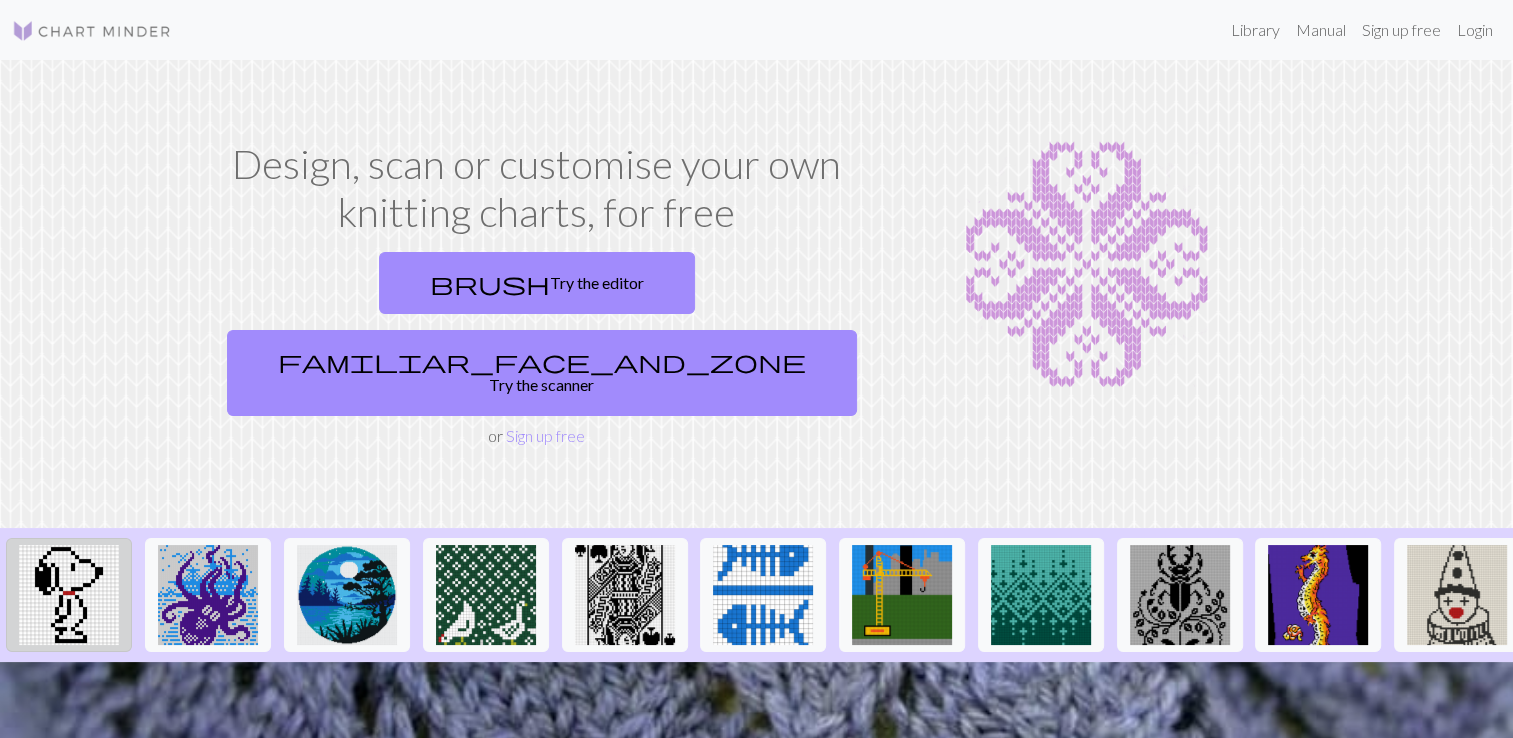 click at bounding box center [69, 595] 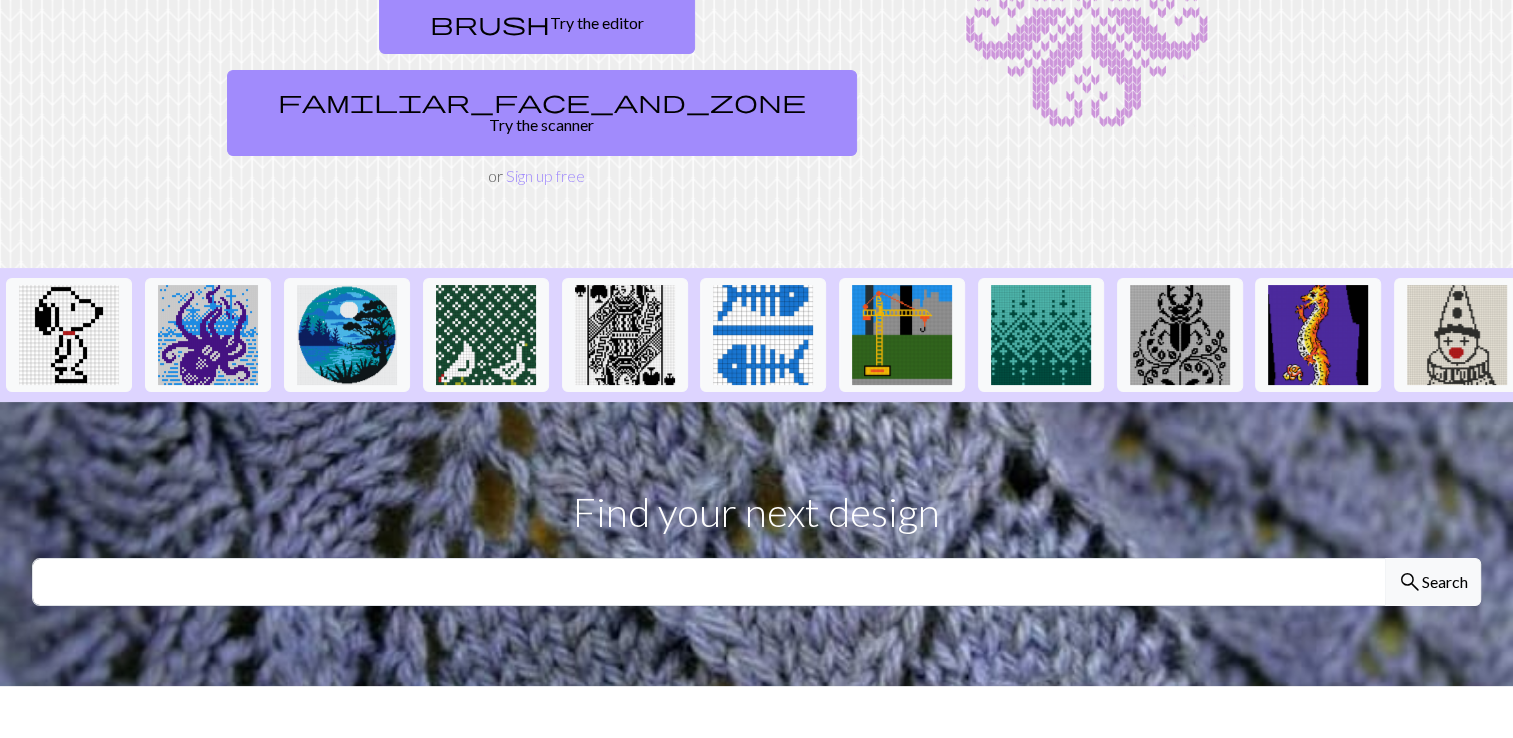 scroll, scrollTop: 200, scrollLeft: 0, axis: vertical 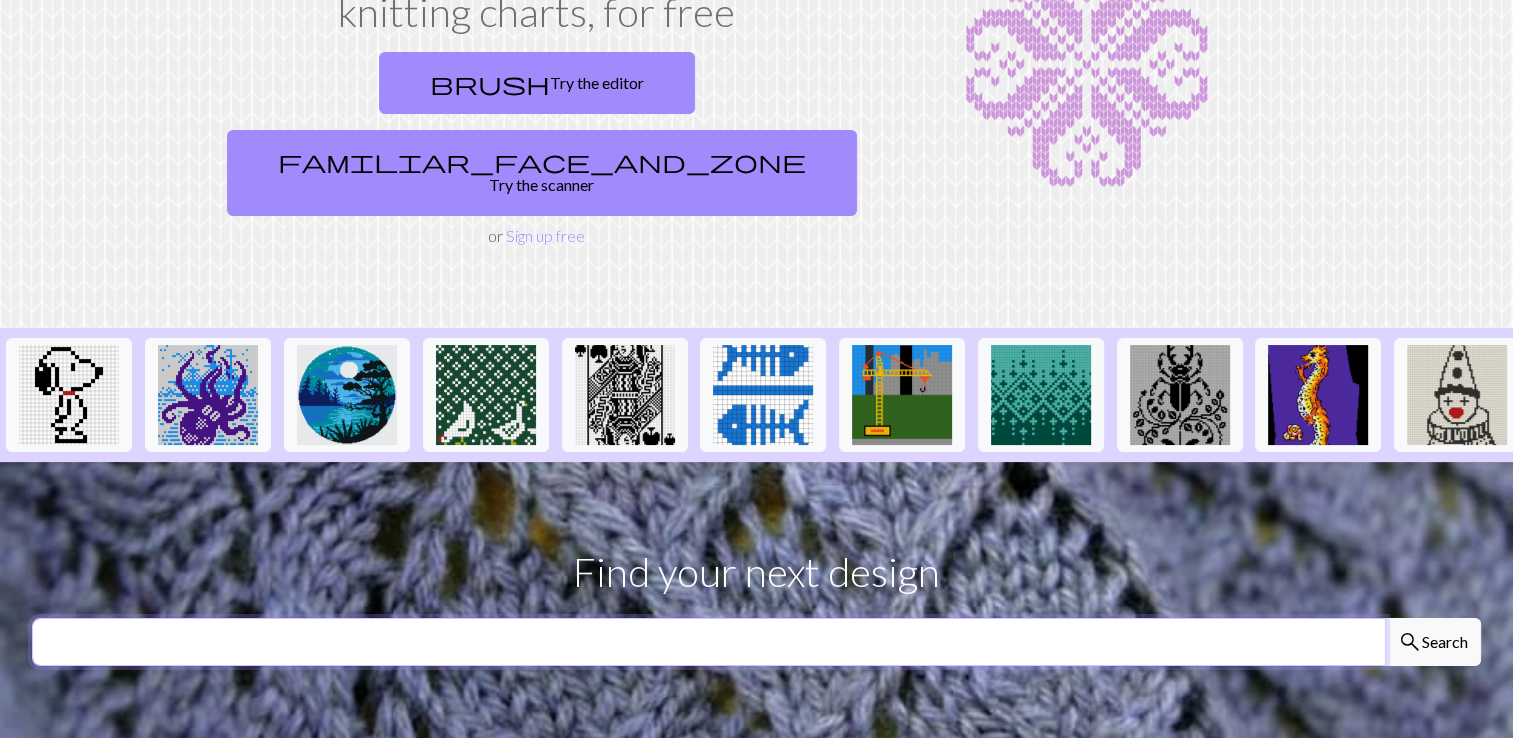 click at bounding box center [709, 642] 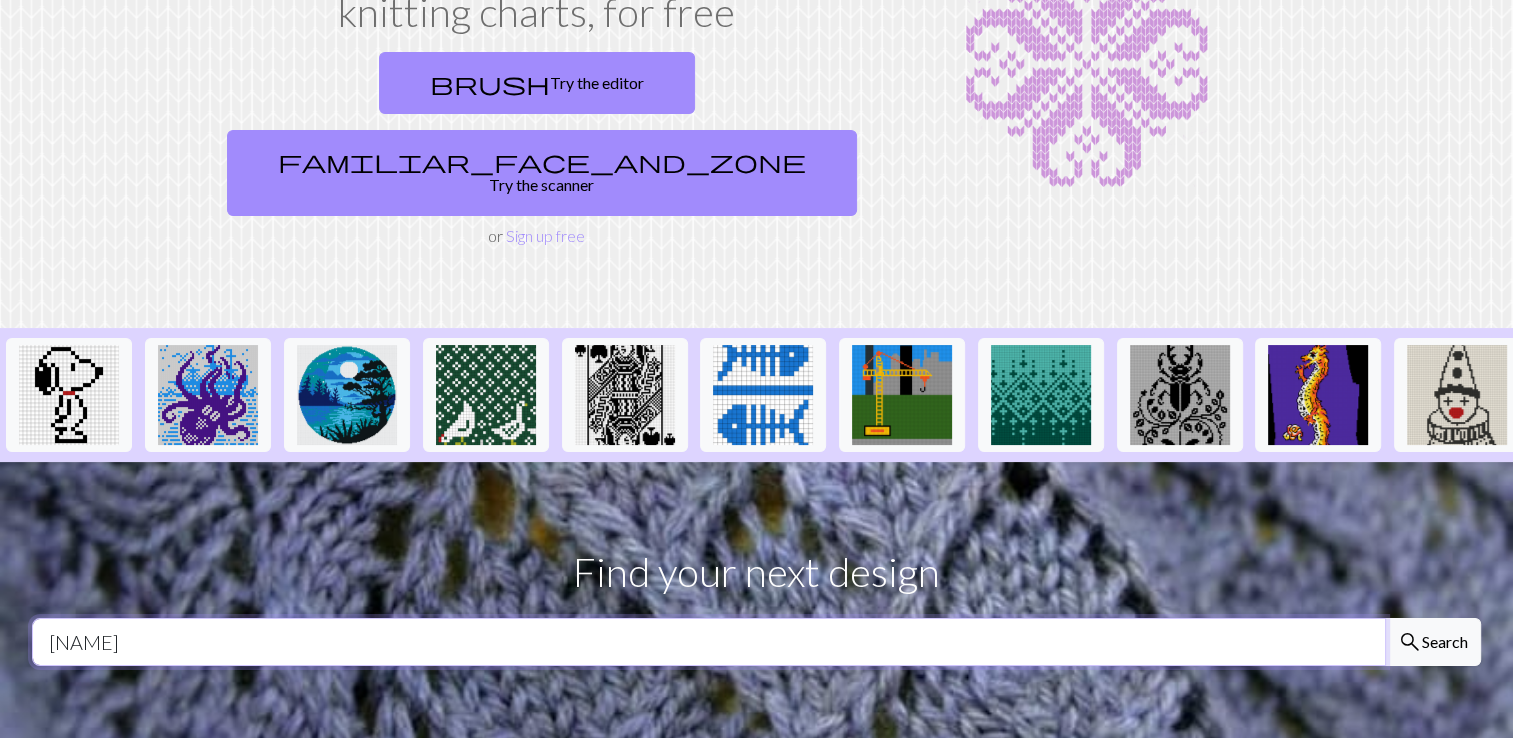 type on "carolina panther" 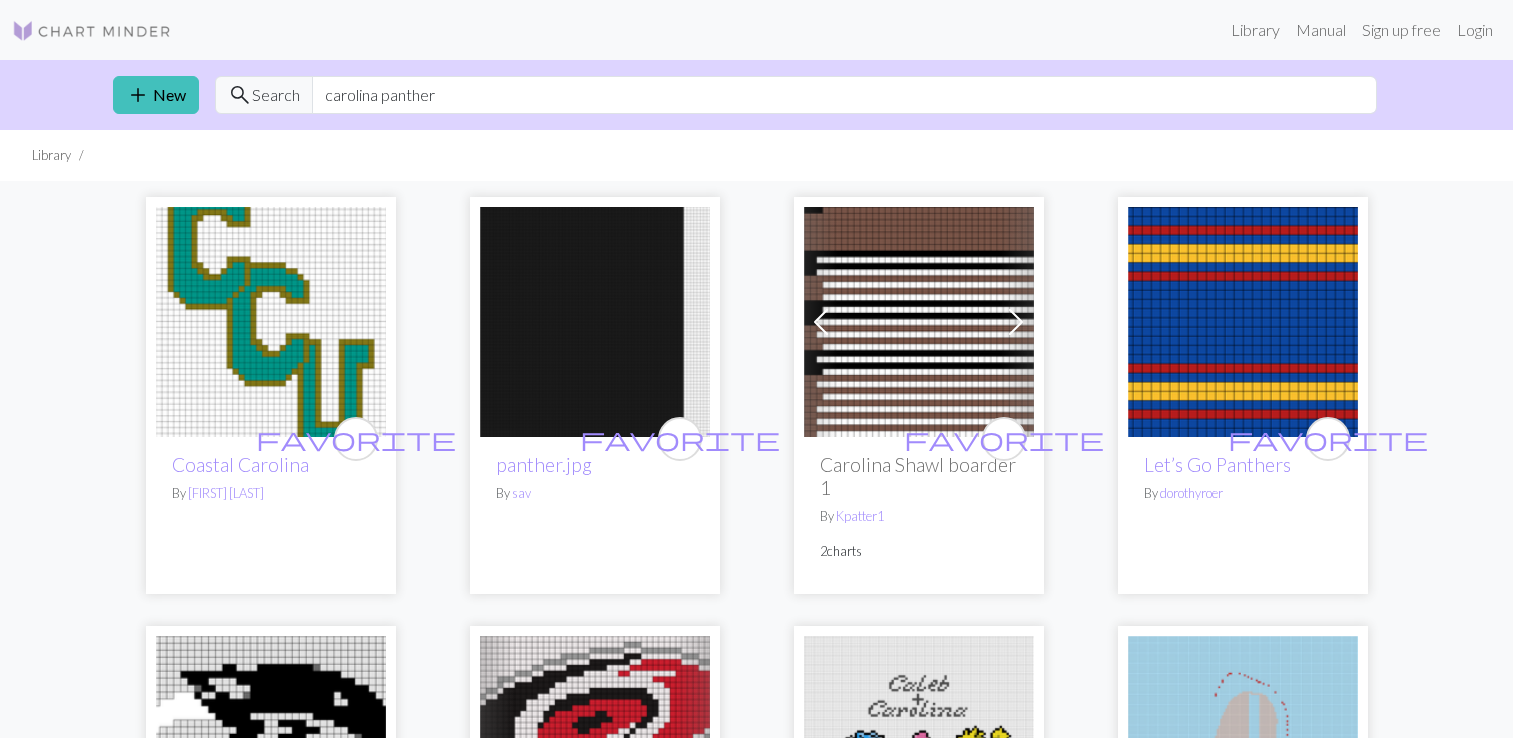 scroll, scrollTop: 0, scrollLeft: 0, axis: both 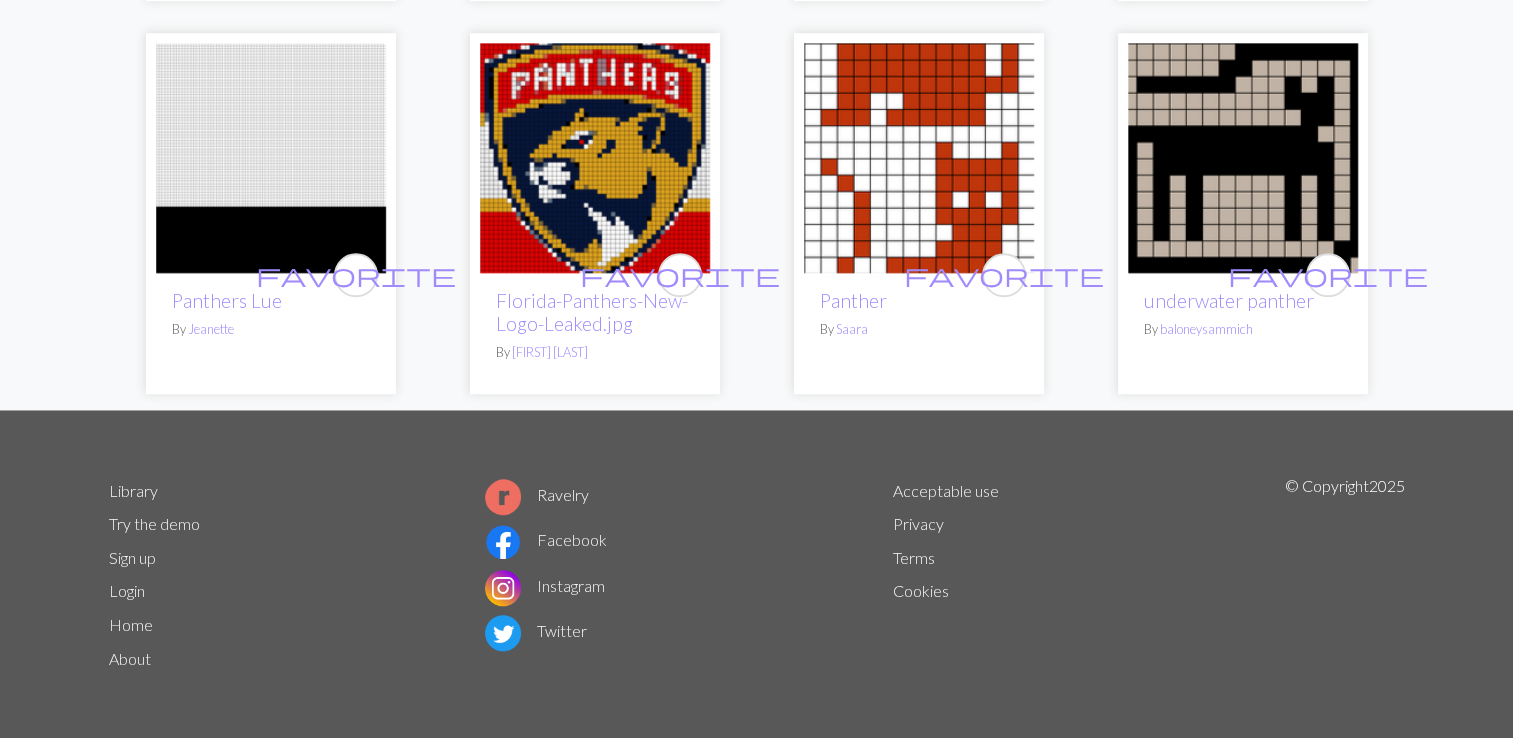 click on "Try the demo" at bounding box center (154, 523) 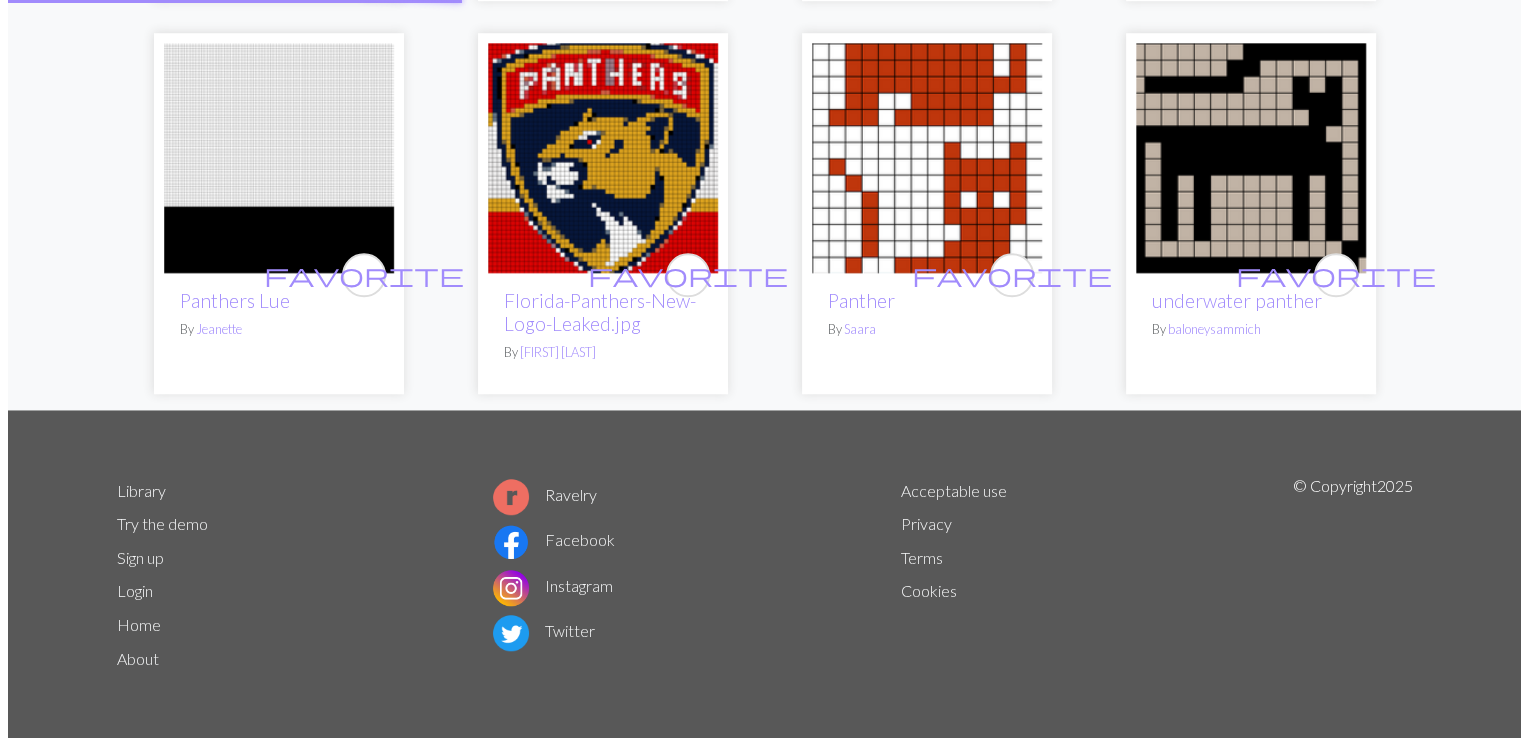 scroll, scrollTop: 0, scrollLeft: 0, axis: both 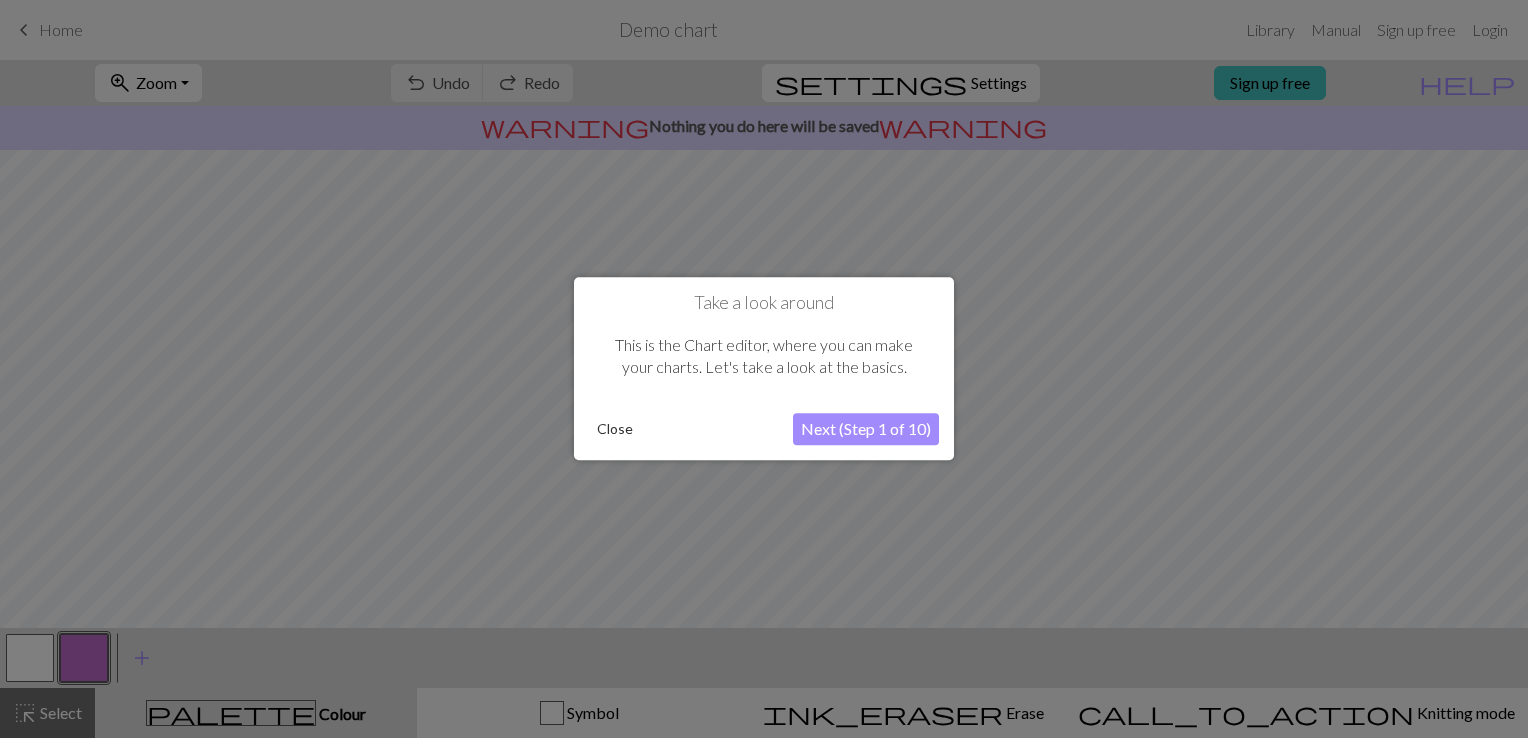 click on "Next (Step 1 of 10)" at bounding box center (866, 430) 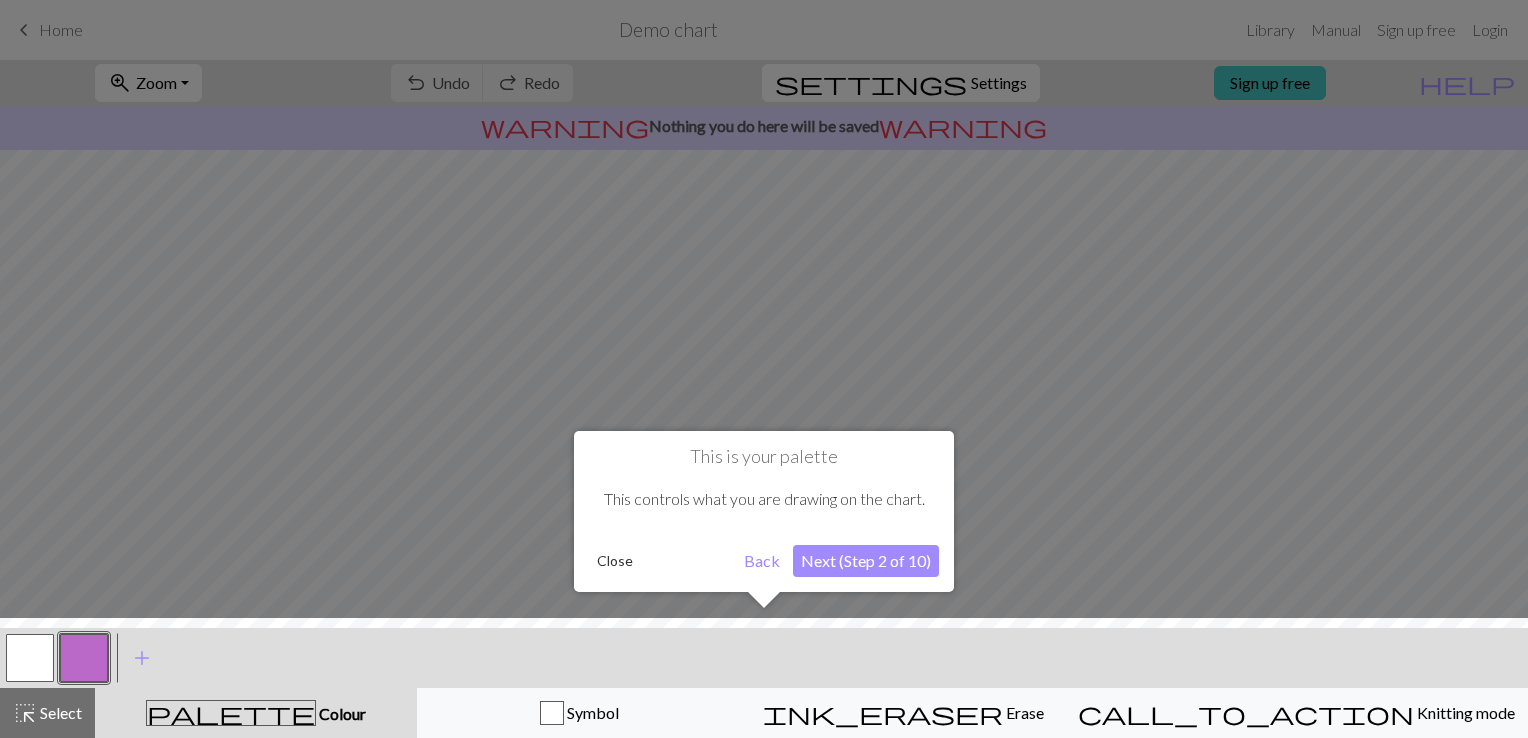 click on "Next (Step 2 of 10)" at bounding box center [866, 561] 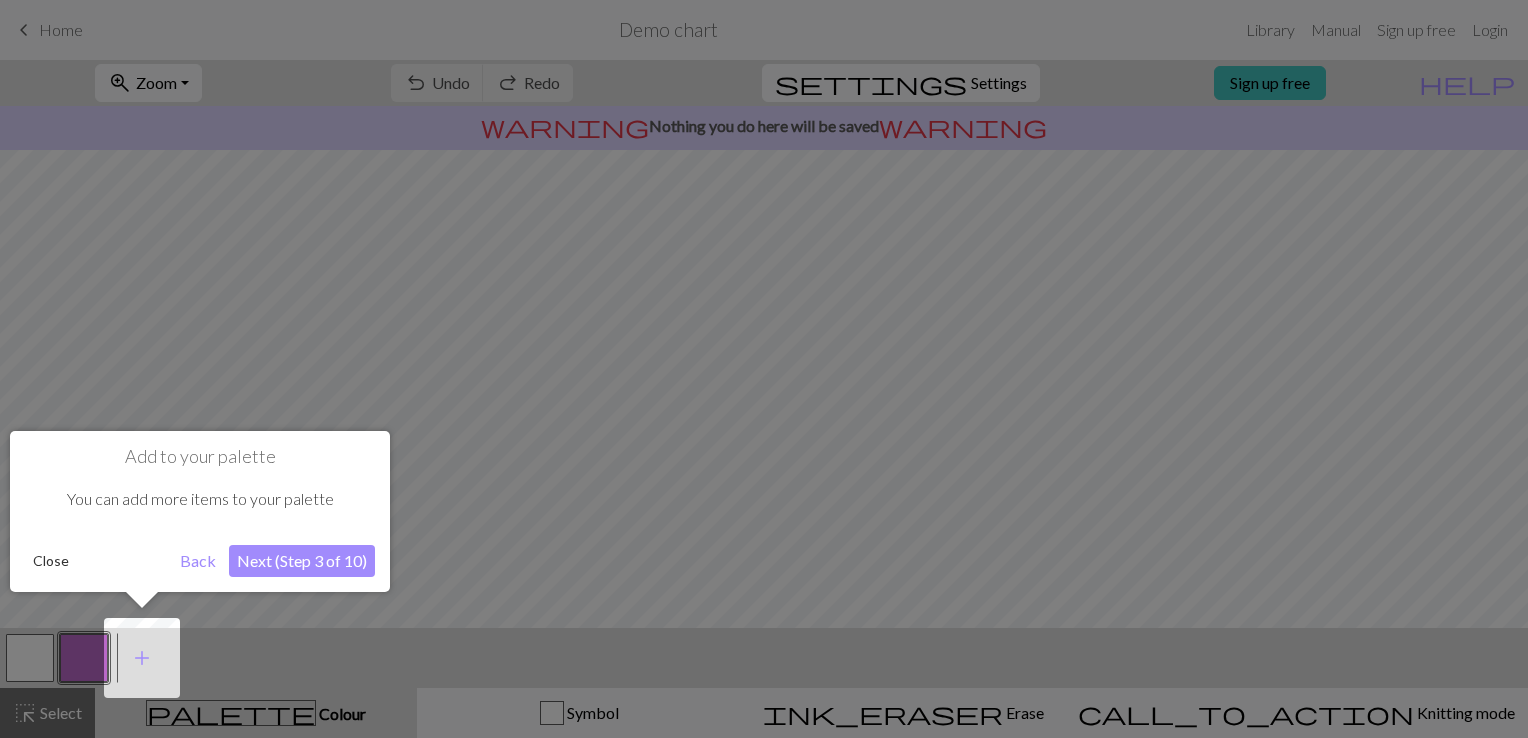 click on "Next (Step 3 of 10)" at bounding box center (302, 561) 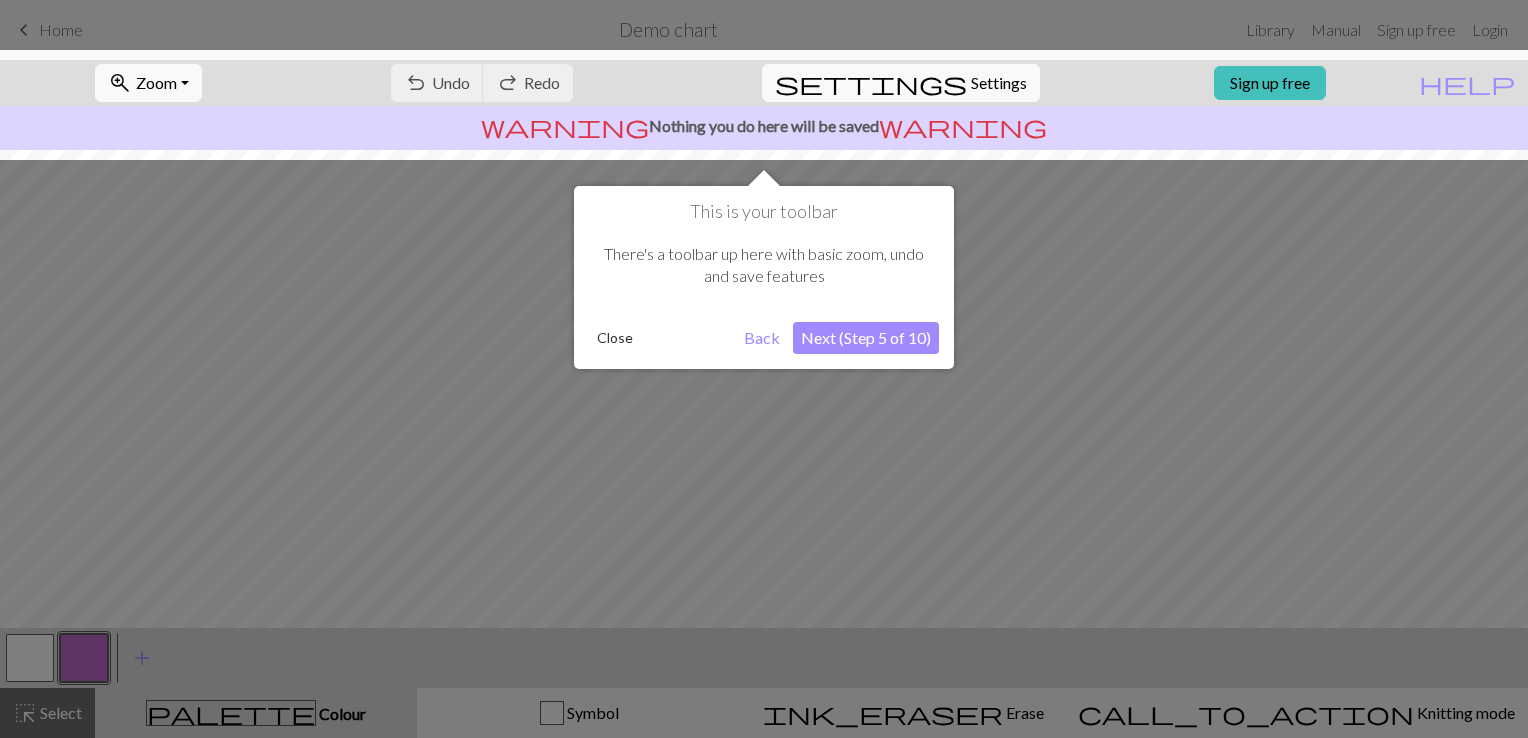 click on "Next (Step 5 of 10)" at bounding box center [866, 338] 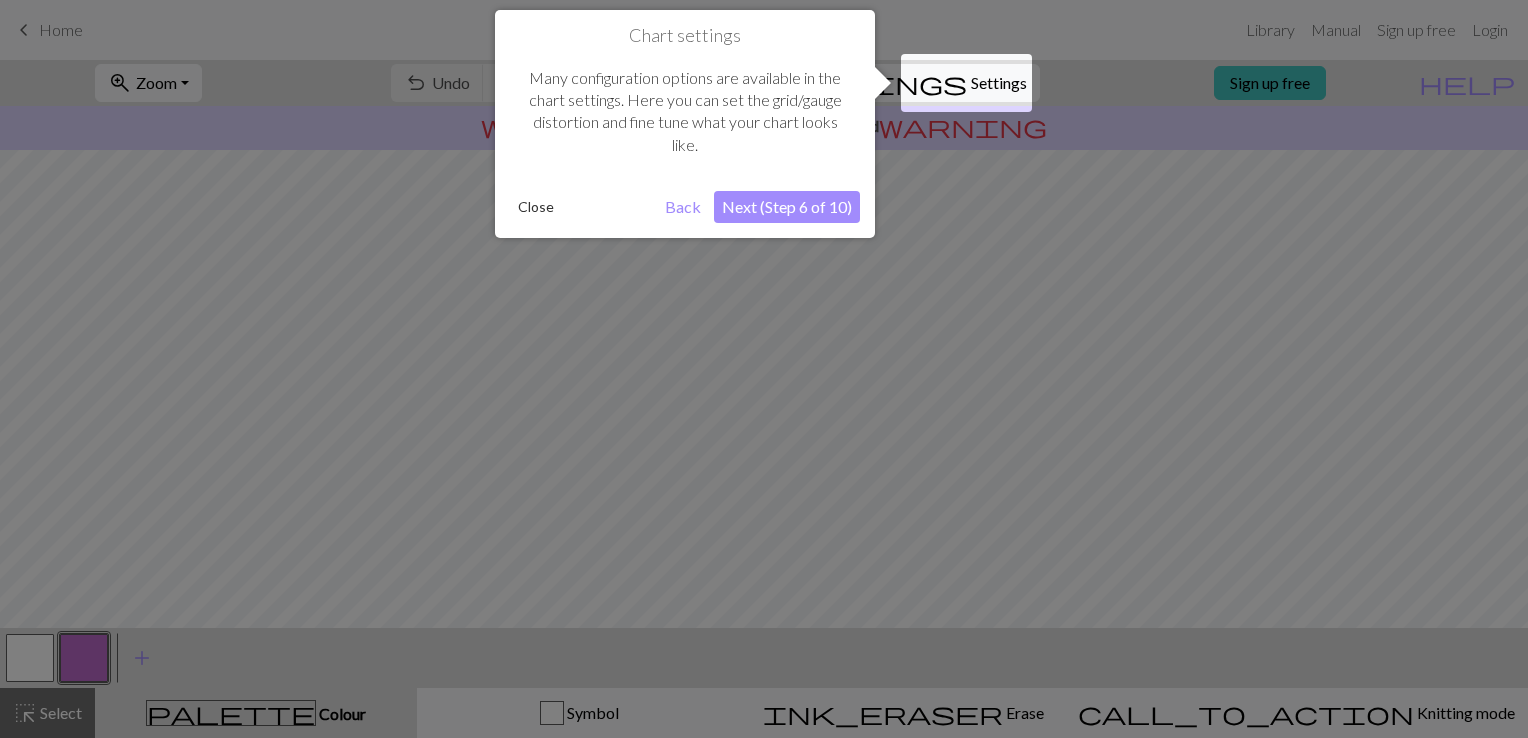 click on "Chart settings Many configuration options are available in the chart settings. Here you can set the grid/gauge distortion and fine tune what your chart looks like. Close Back Next (Step 6 of 10)" at bounding box center [685, 124] 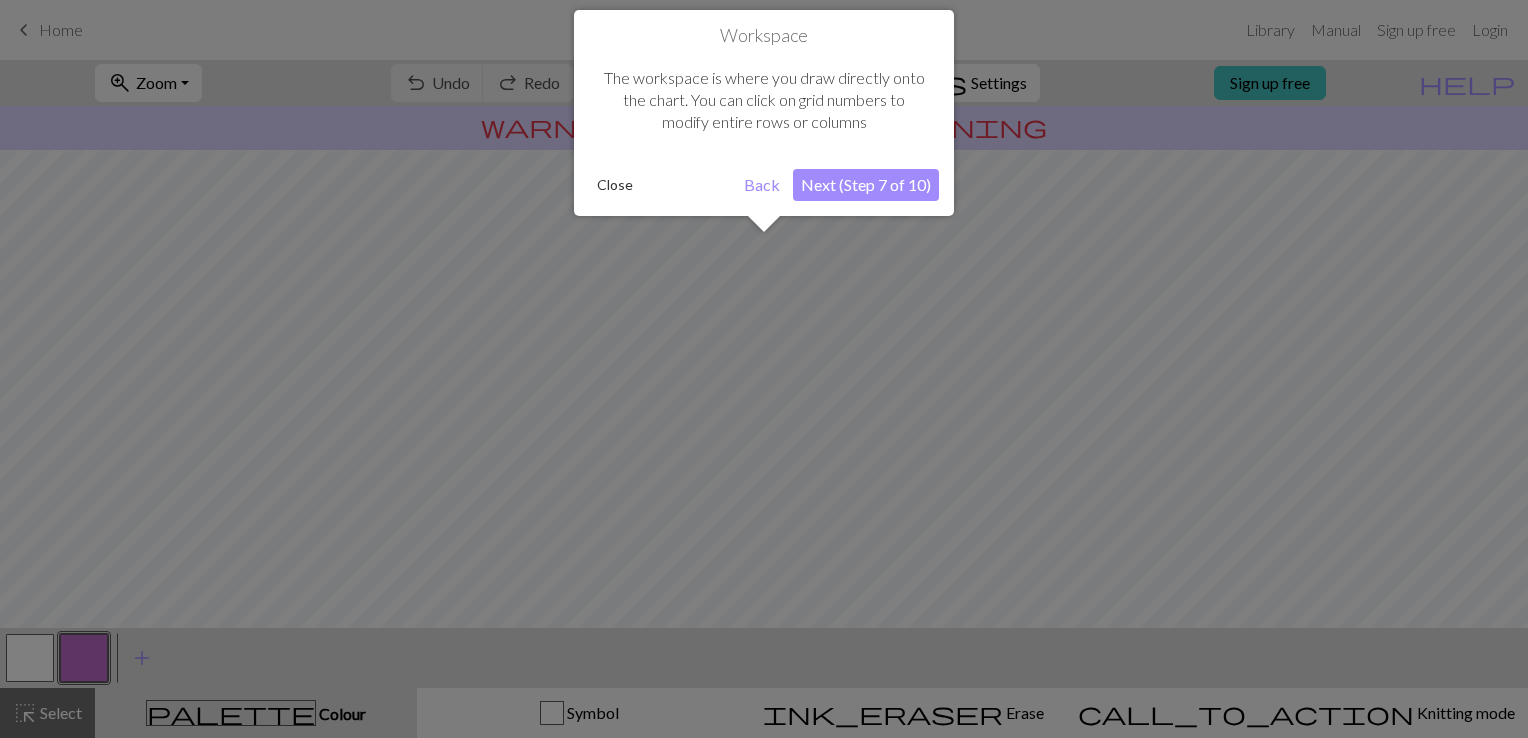 scroll, scrollTop: 119, scrollLeft: 0, axis: vertical 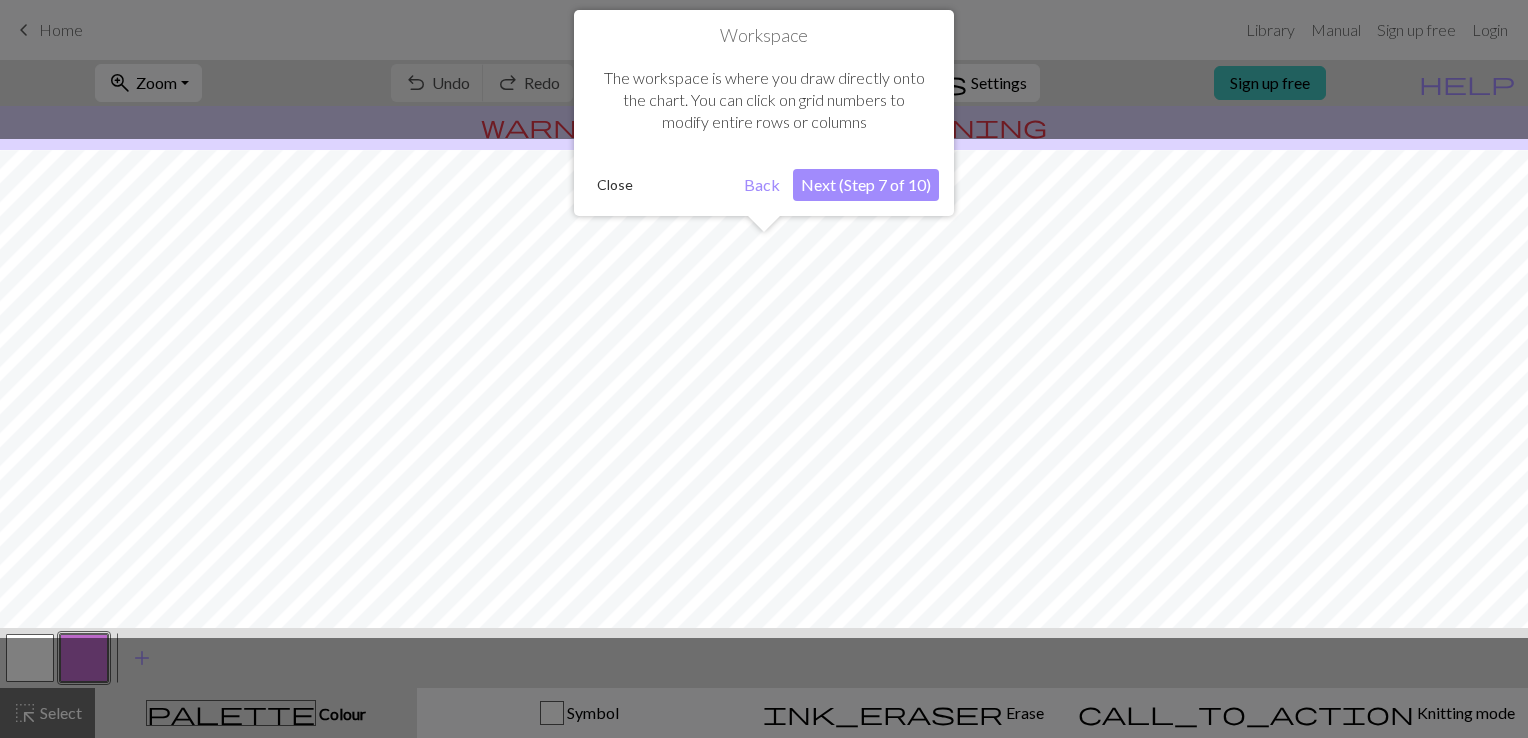 click on "Next (Step 7 of 10)" at bounding box center (866, 185) 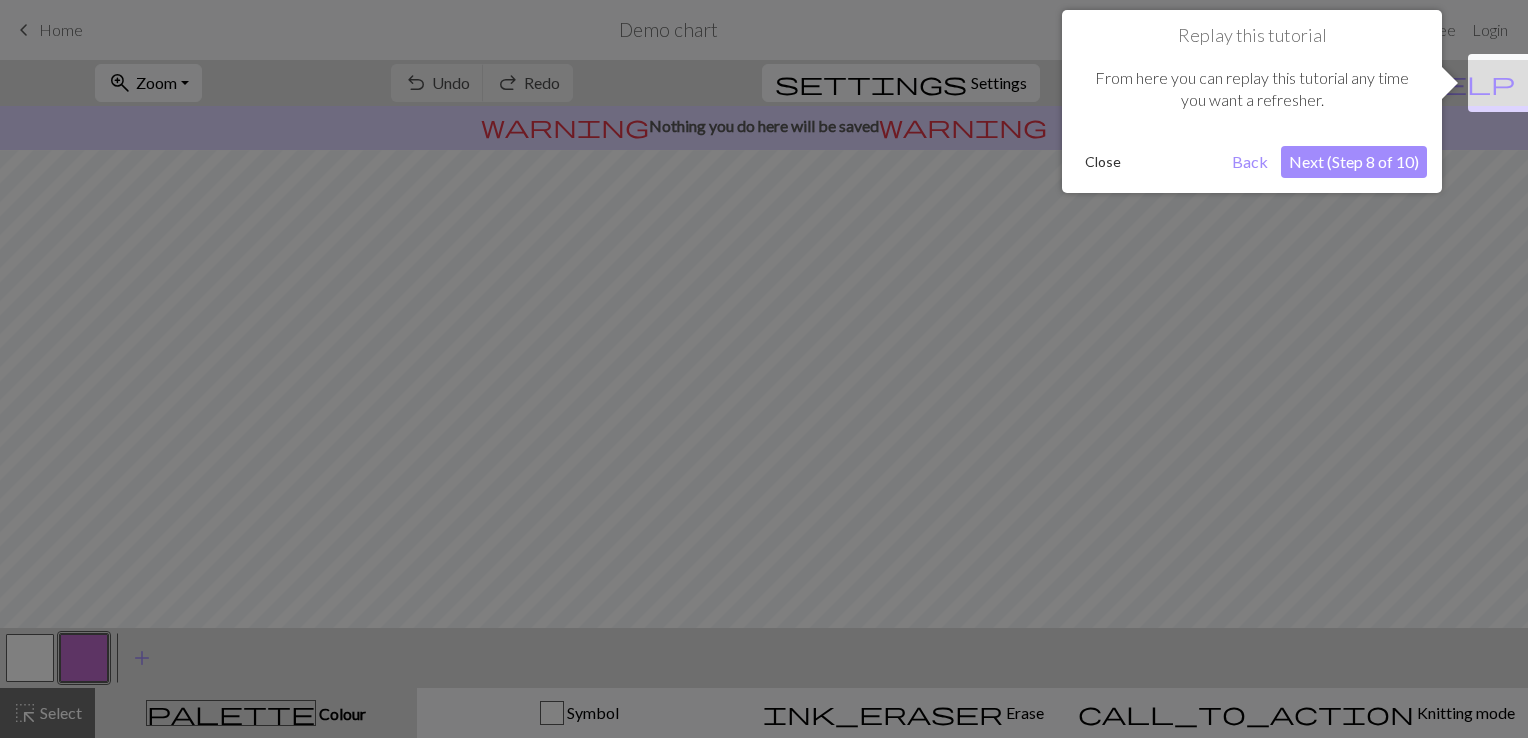 click on "Next (Step 8 of 10)" at bounding box center [1354, 162] 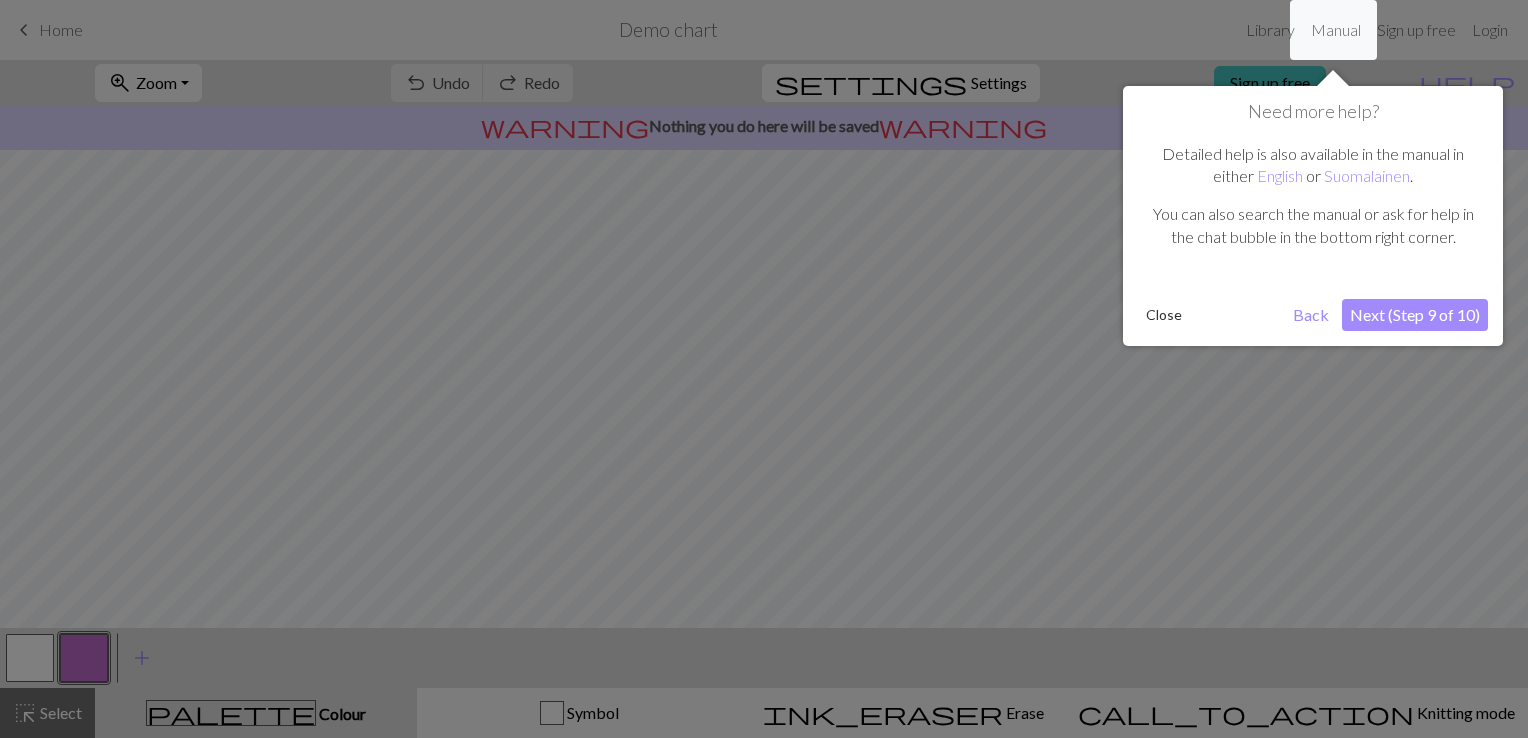 click on "Next (Step 9 of 10)" at bounding box center [1415, 315] 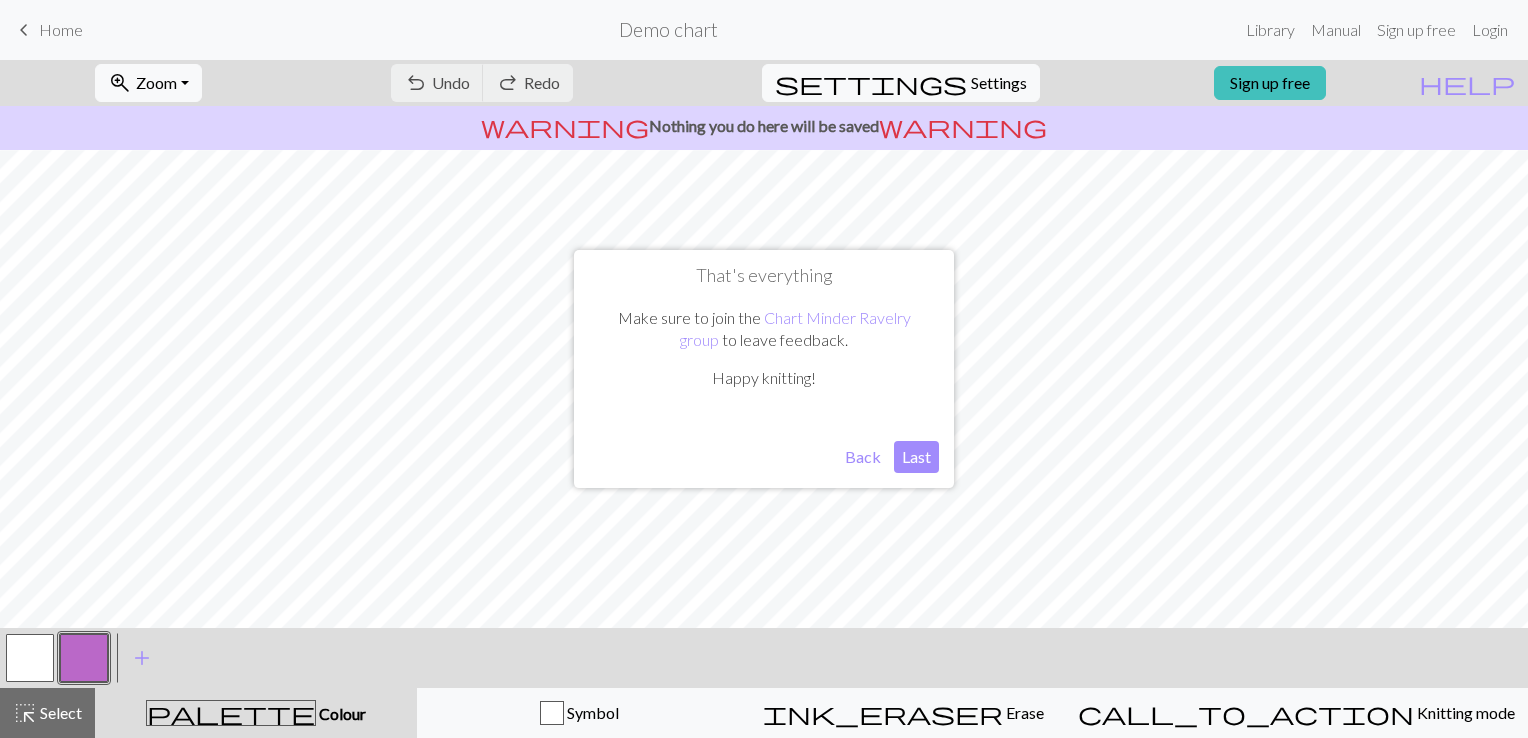 click on "Last" at bounding box center (916, 457) 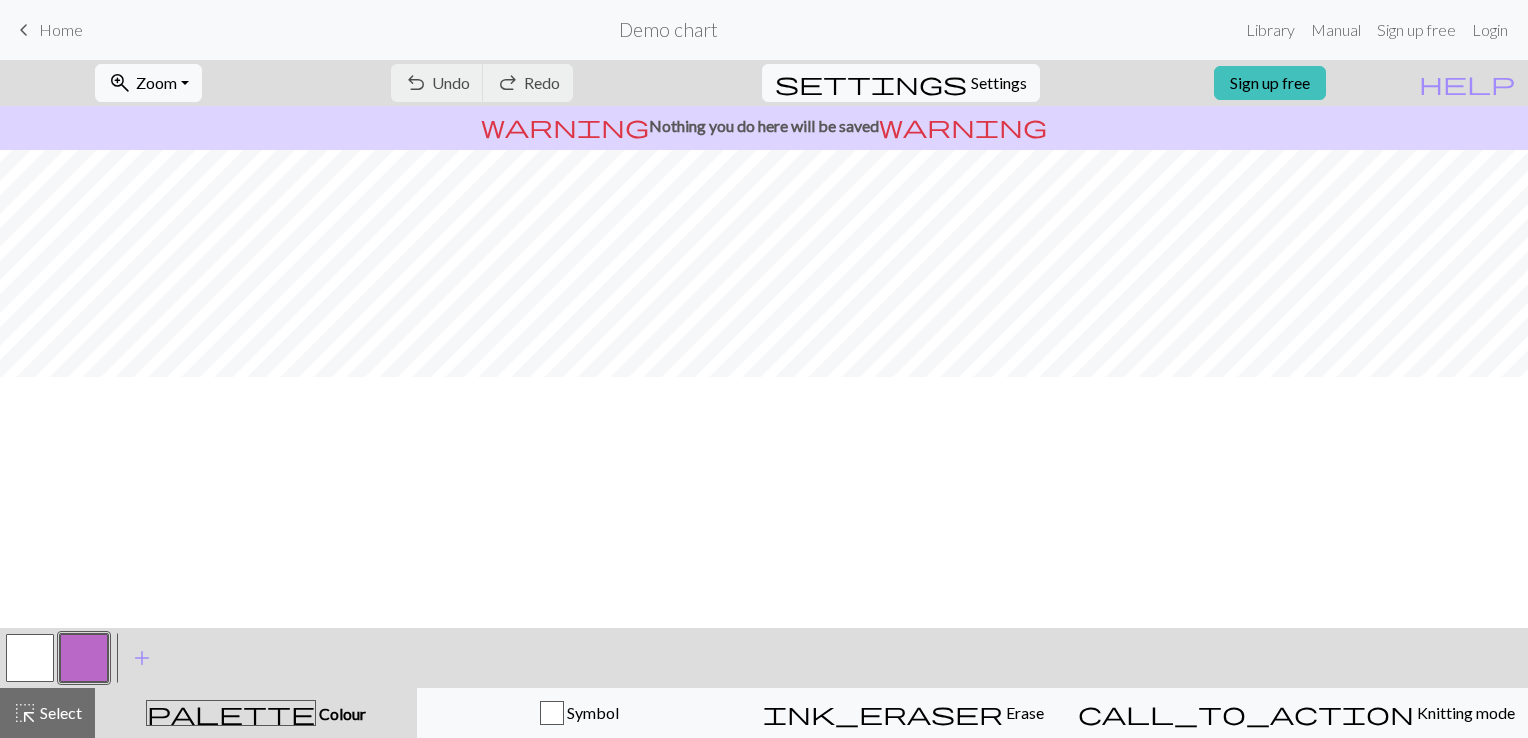 scroll, scrollTop: 0, scrollLeft: 0, axis: both 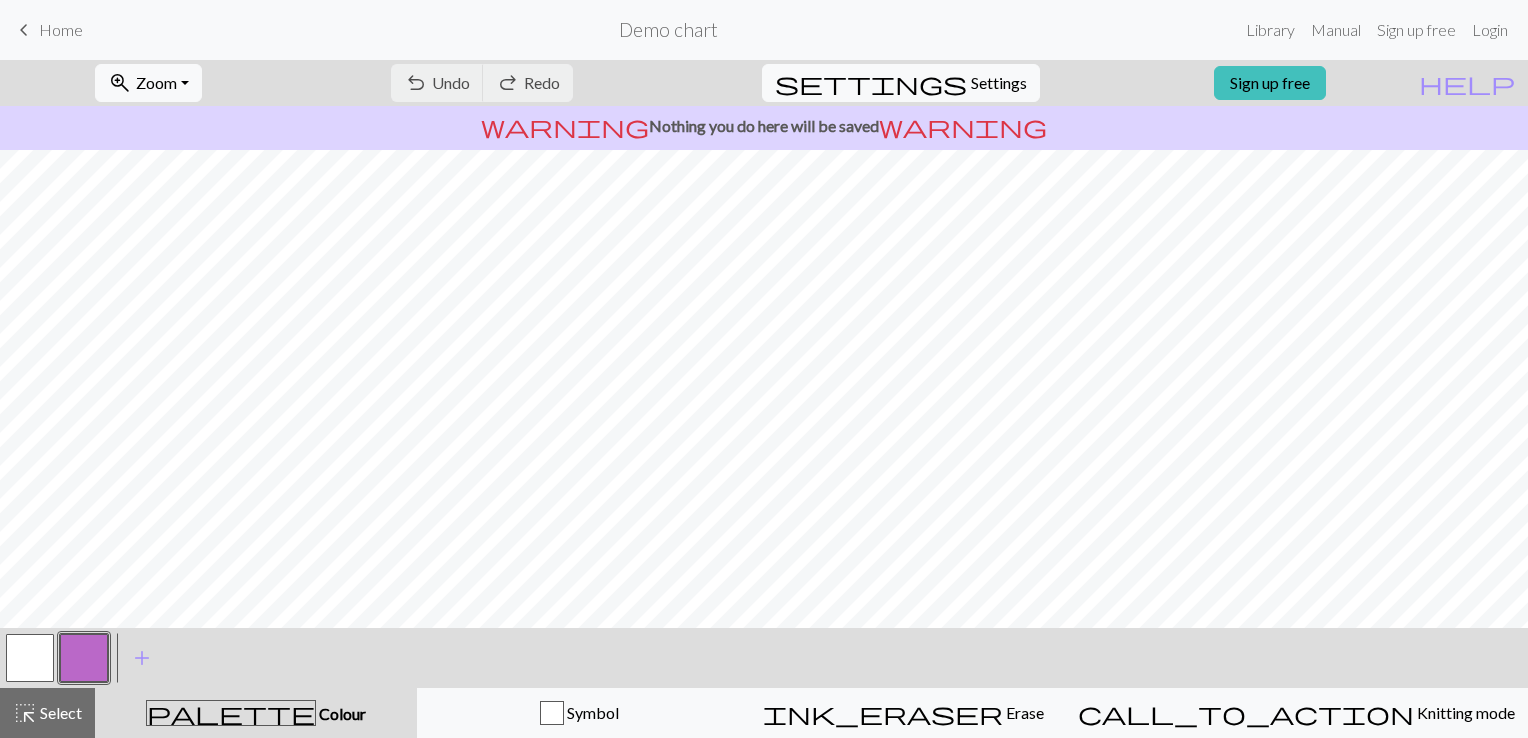 click on "Home" at bounding box center (61, 29) 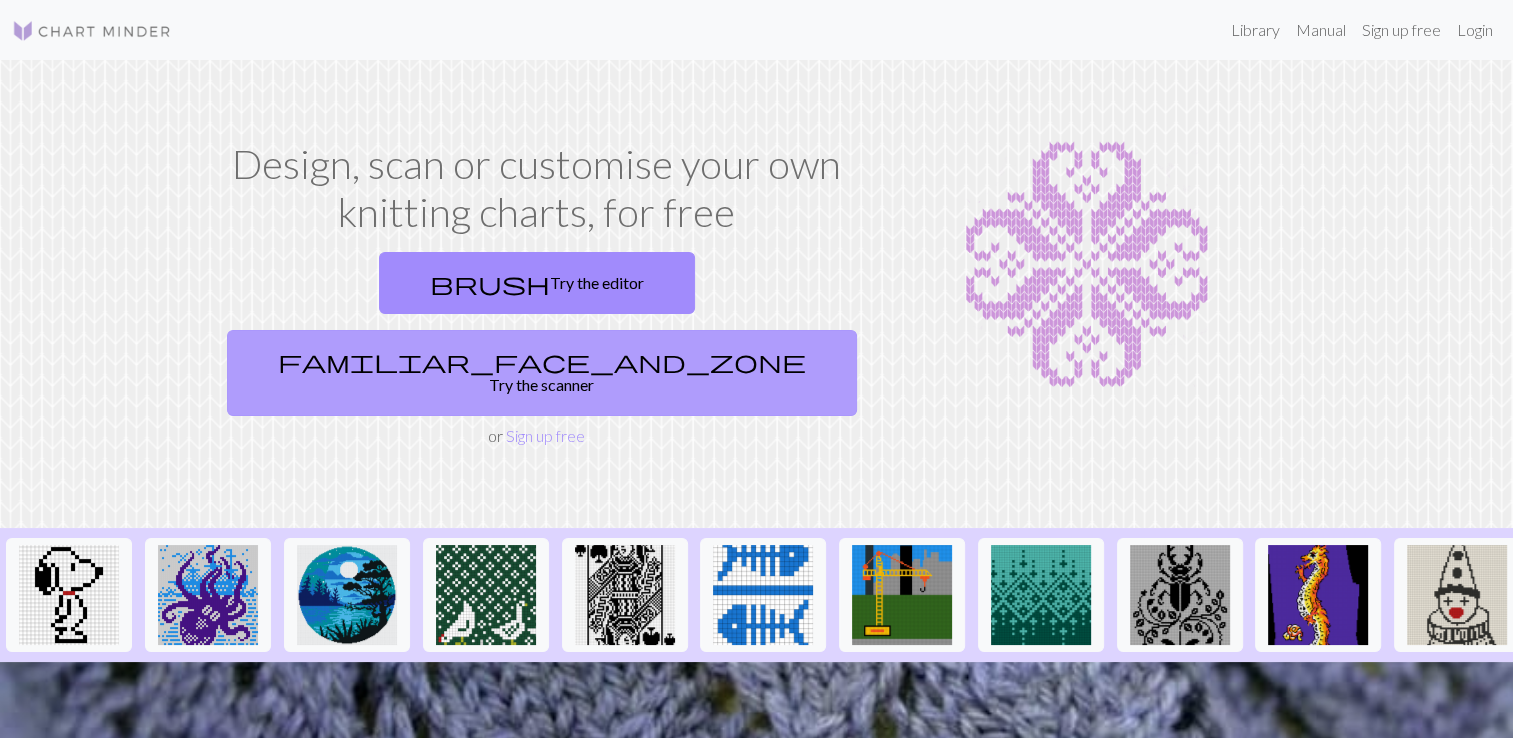 click on "familiar_face_and_zone  Try the scanner" at bounding box center [542, 373] 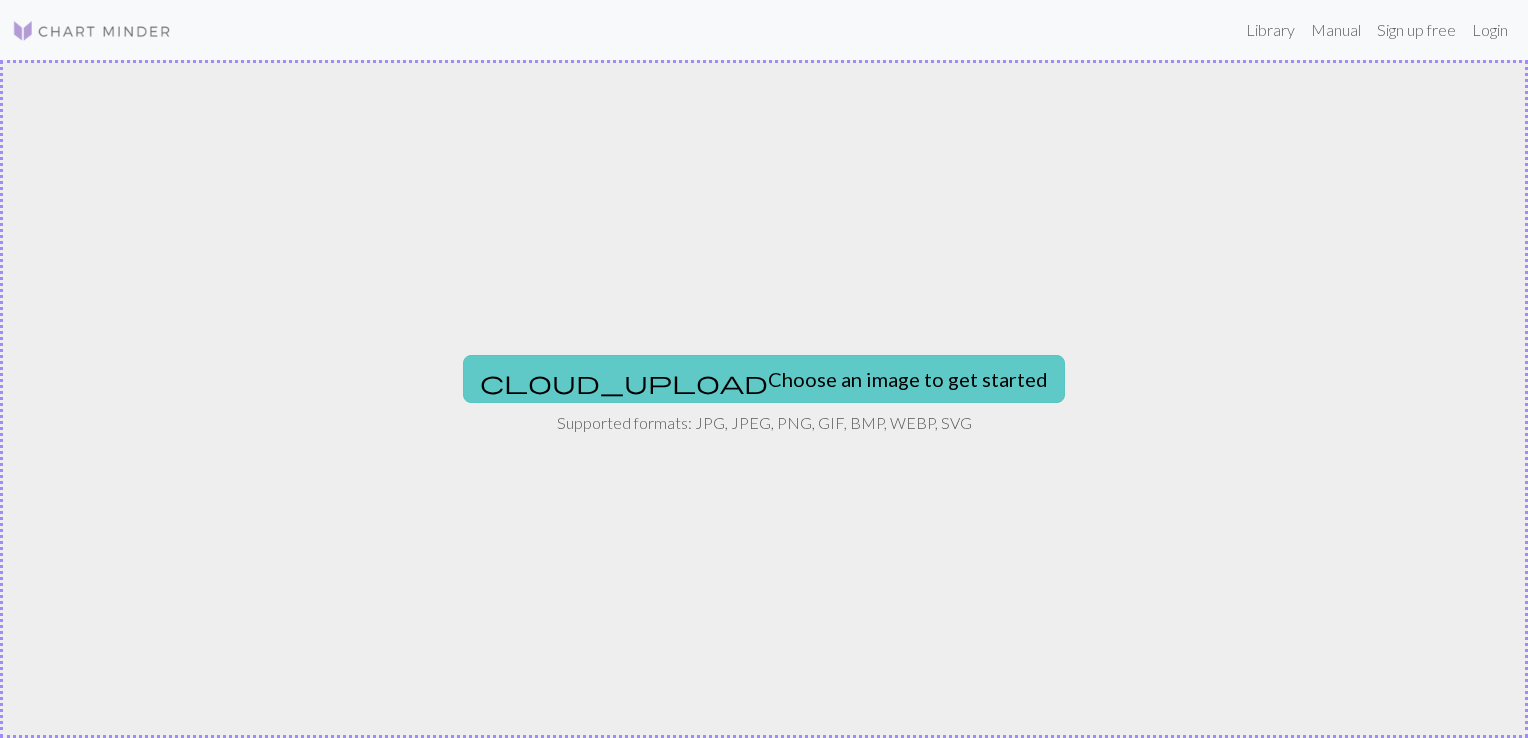 click on "cloud_upload  Choose an image to get started" at bounding box center (764, 379) 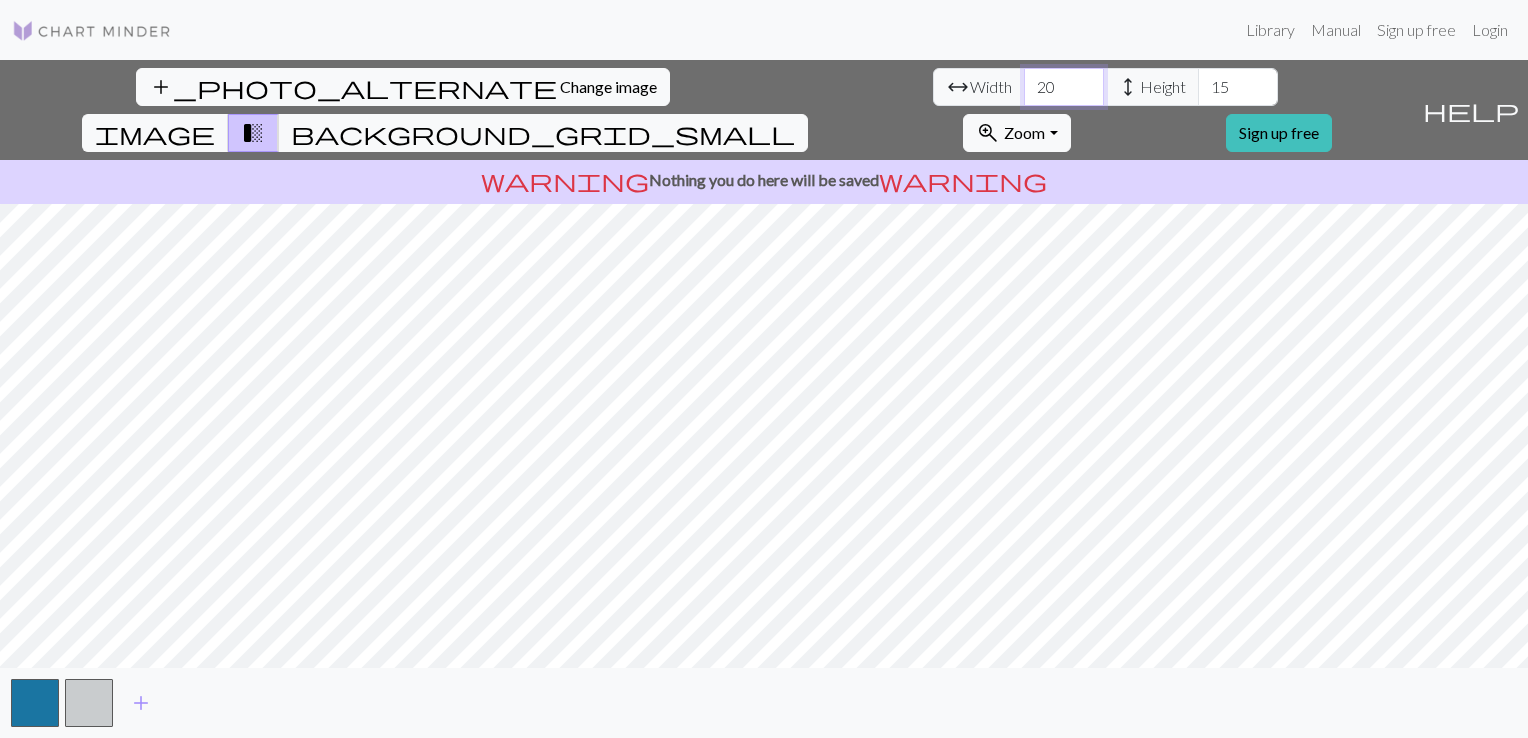 click on "20" at bounding box center (1064, 87) 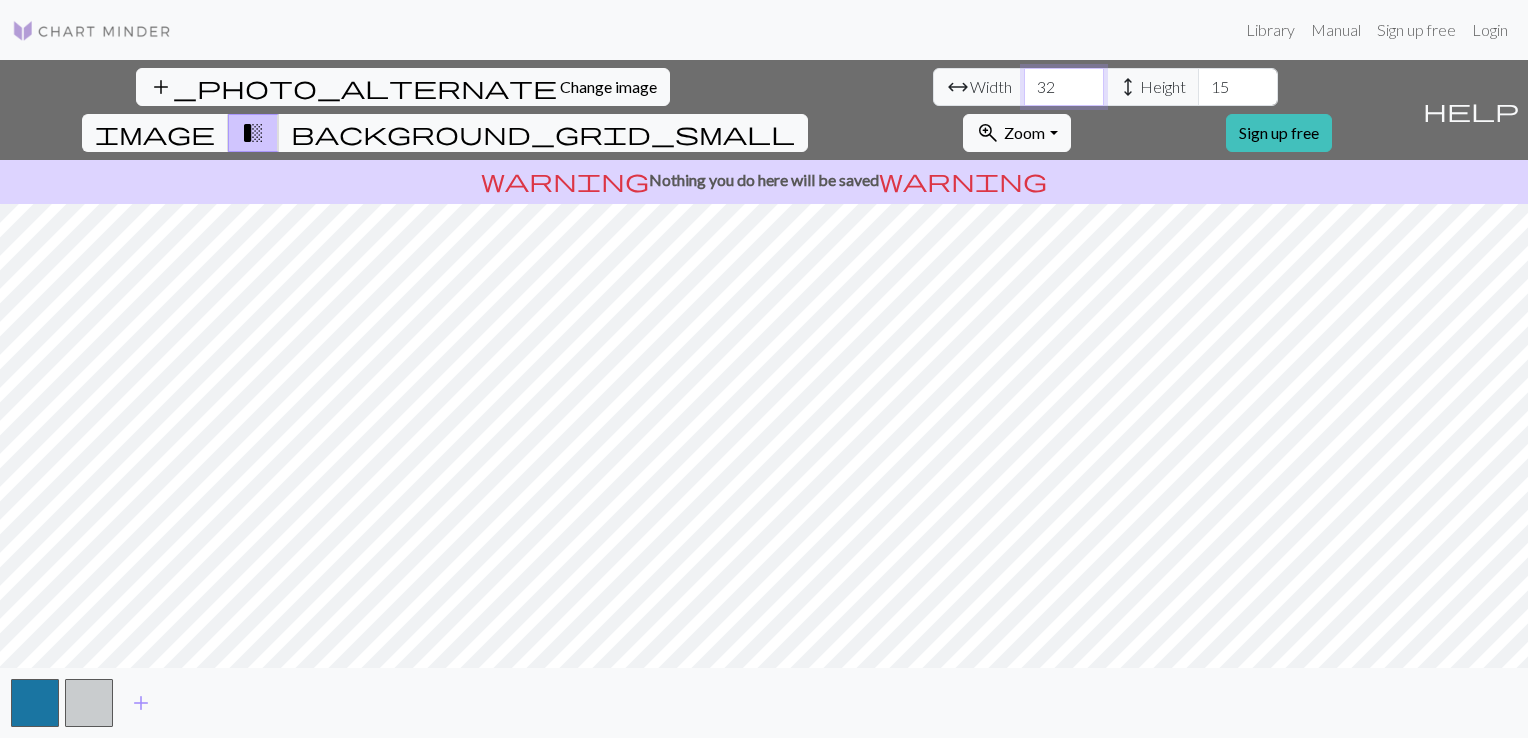 type on "32" 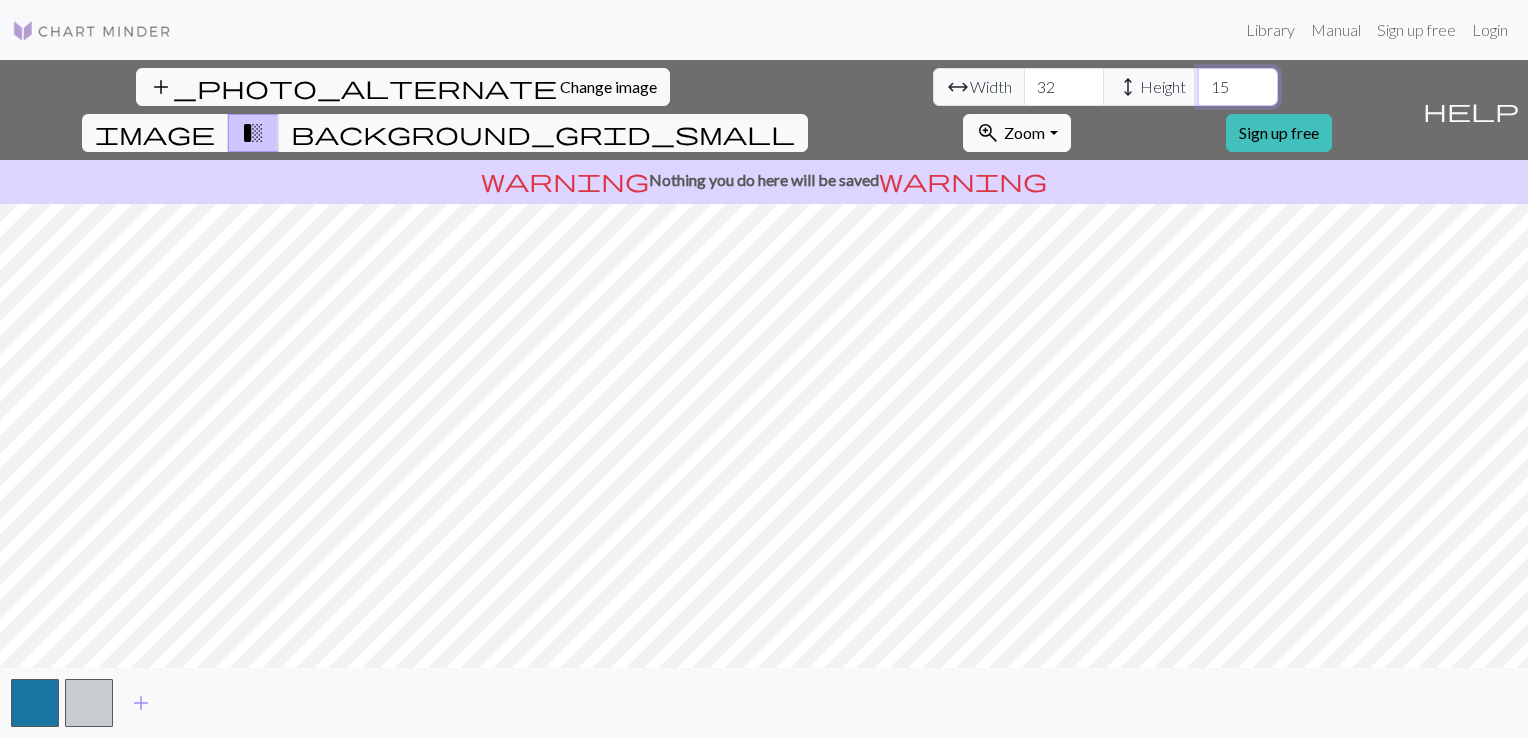 click on "15" at bounding box center [1238, 87] 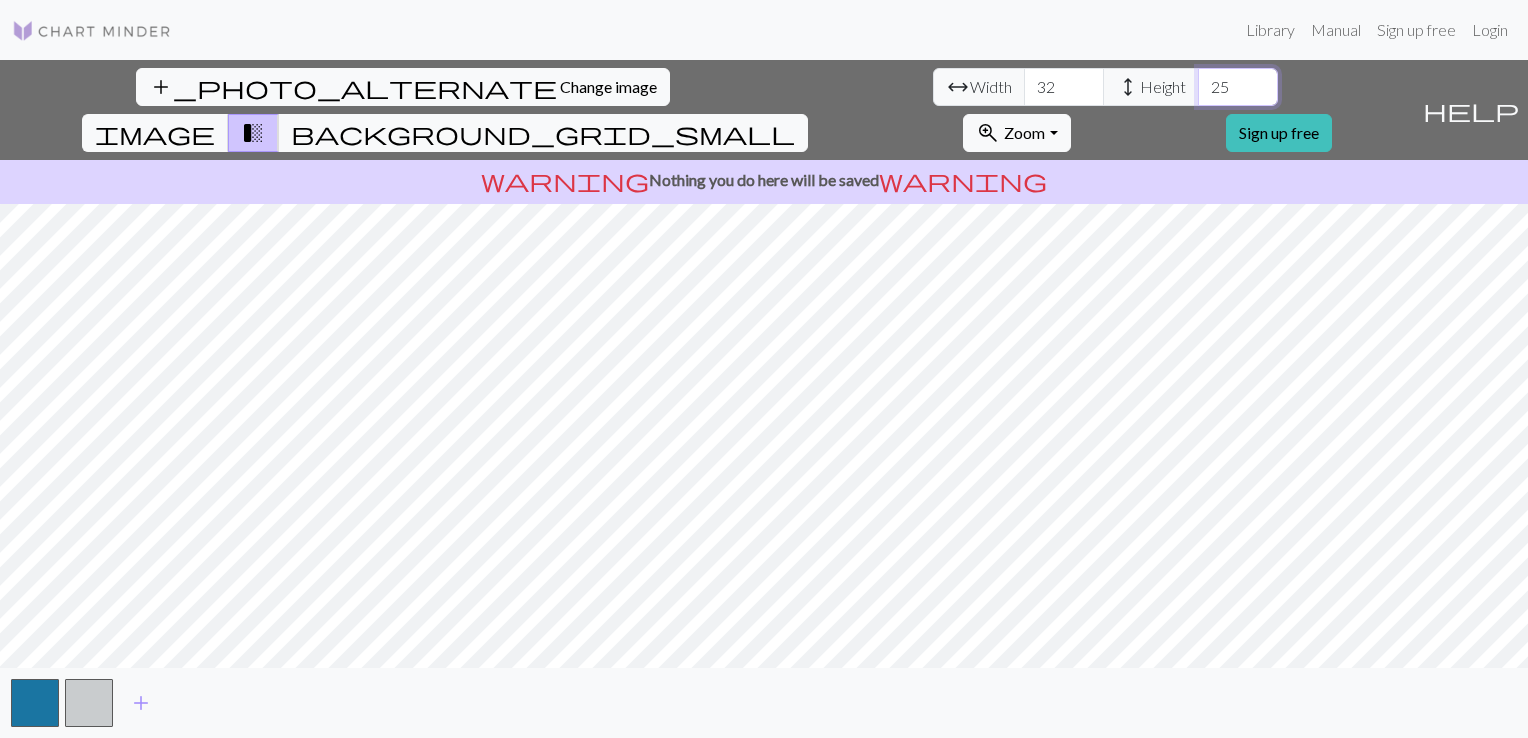 type on "2" 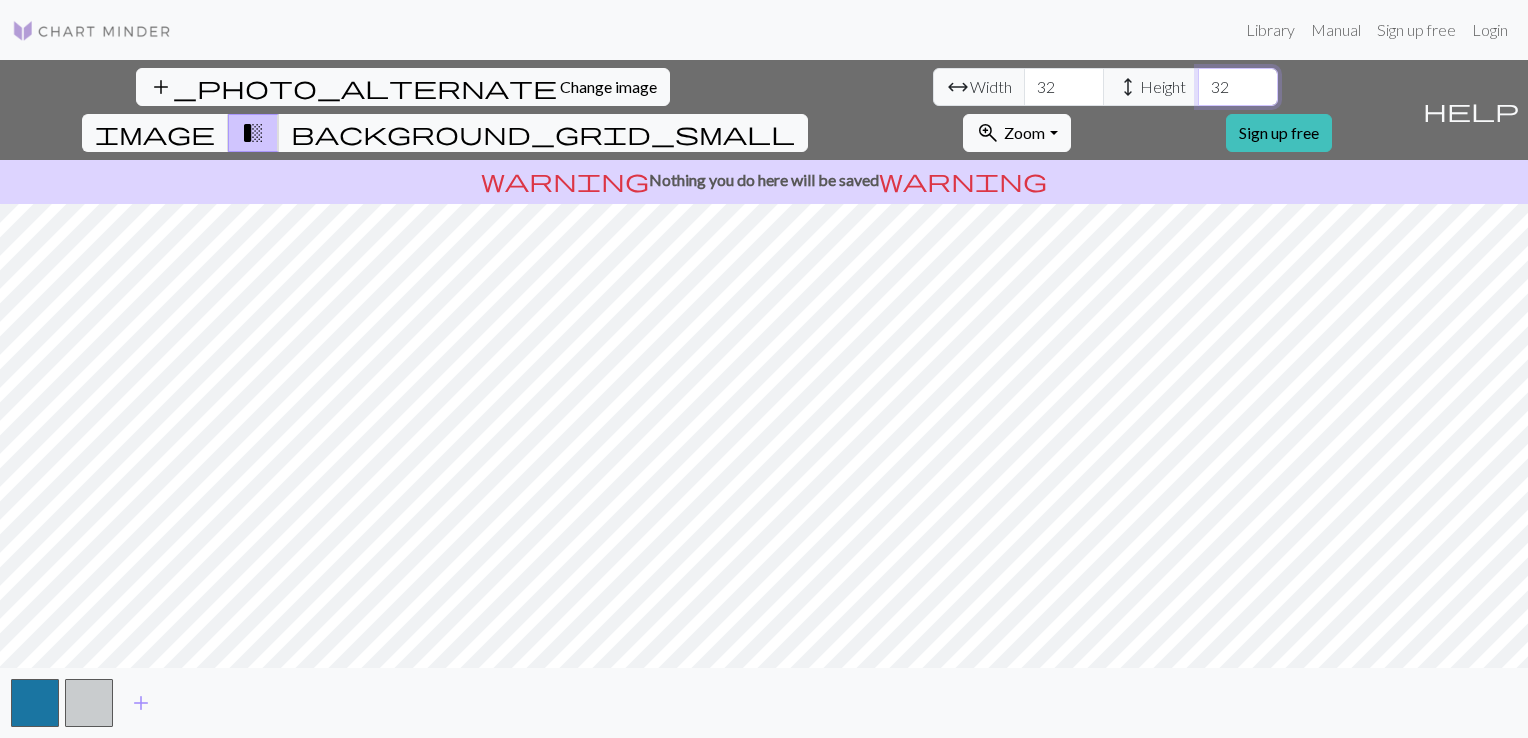 type on "32" 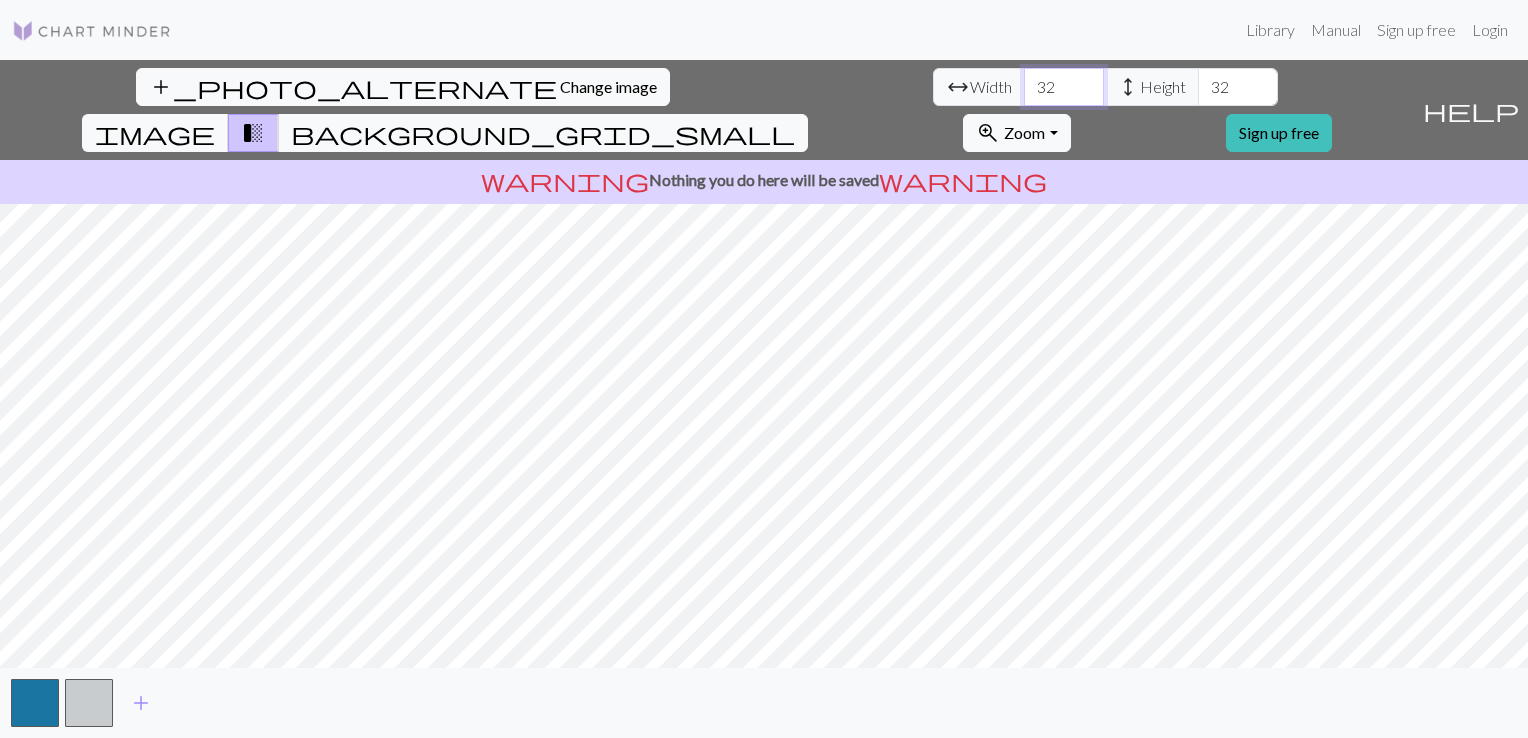 click on "32" at bounding box center [1064, 87] 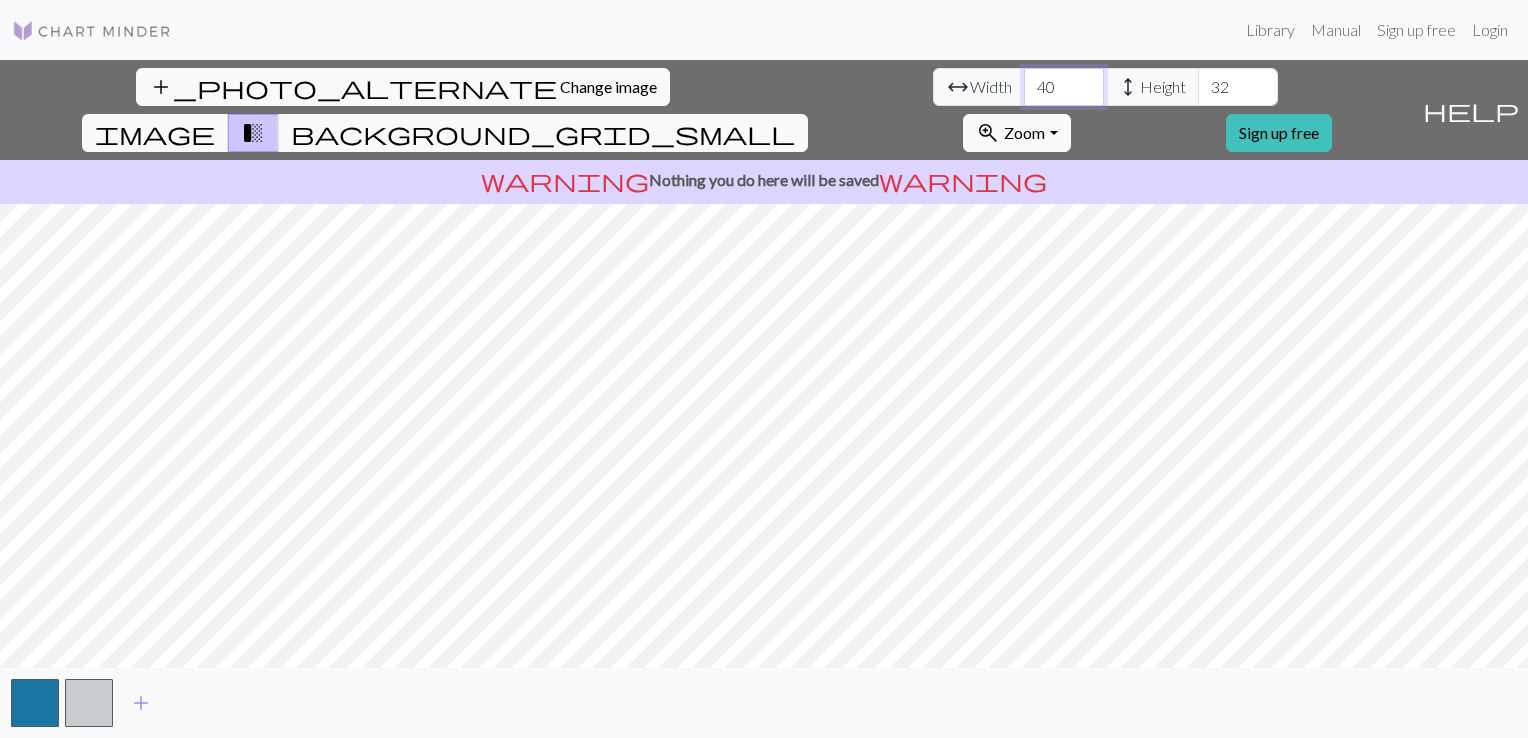 type on "40" 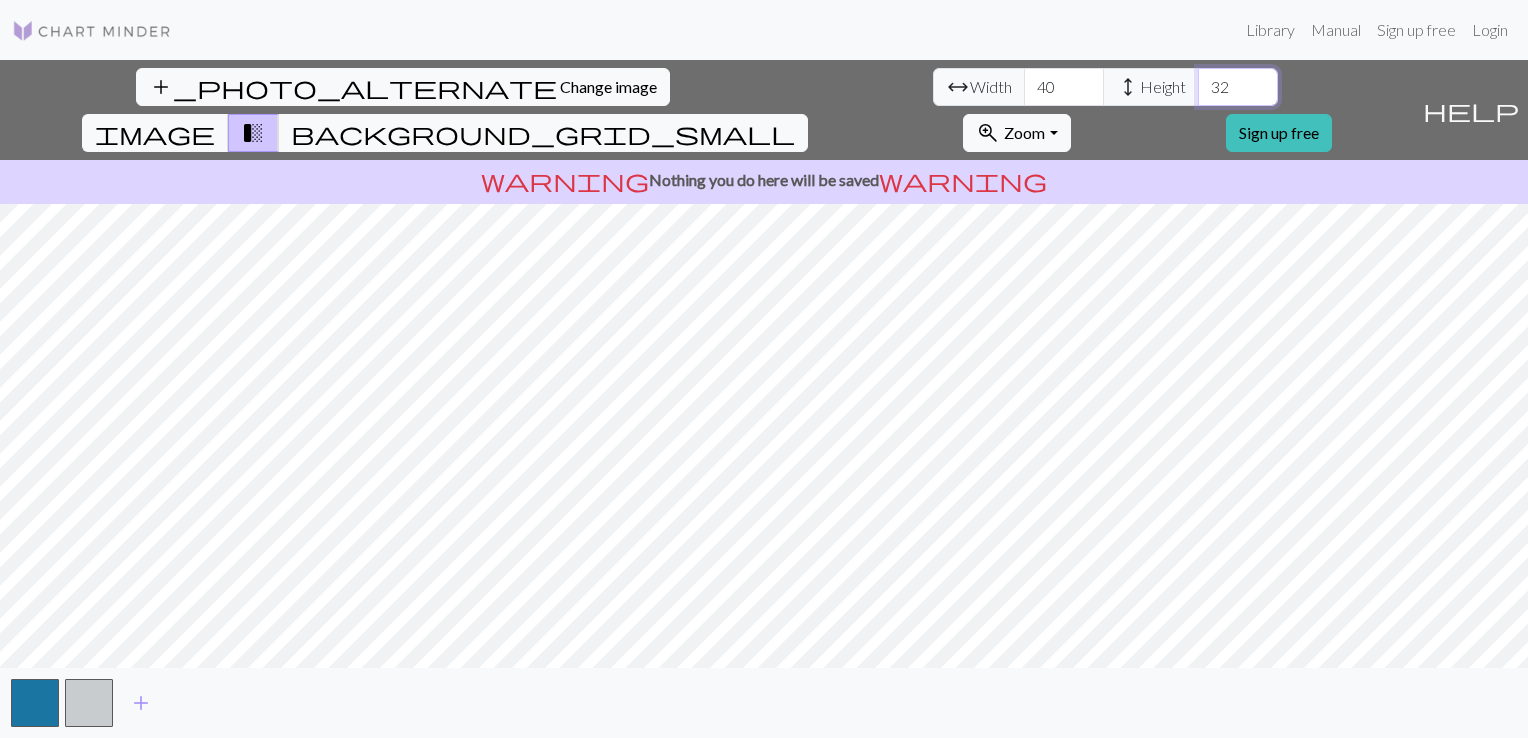 click on "32" at bounding box center (1238, 87) 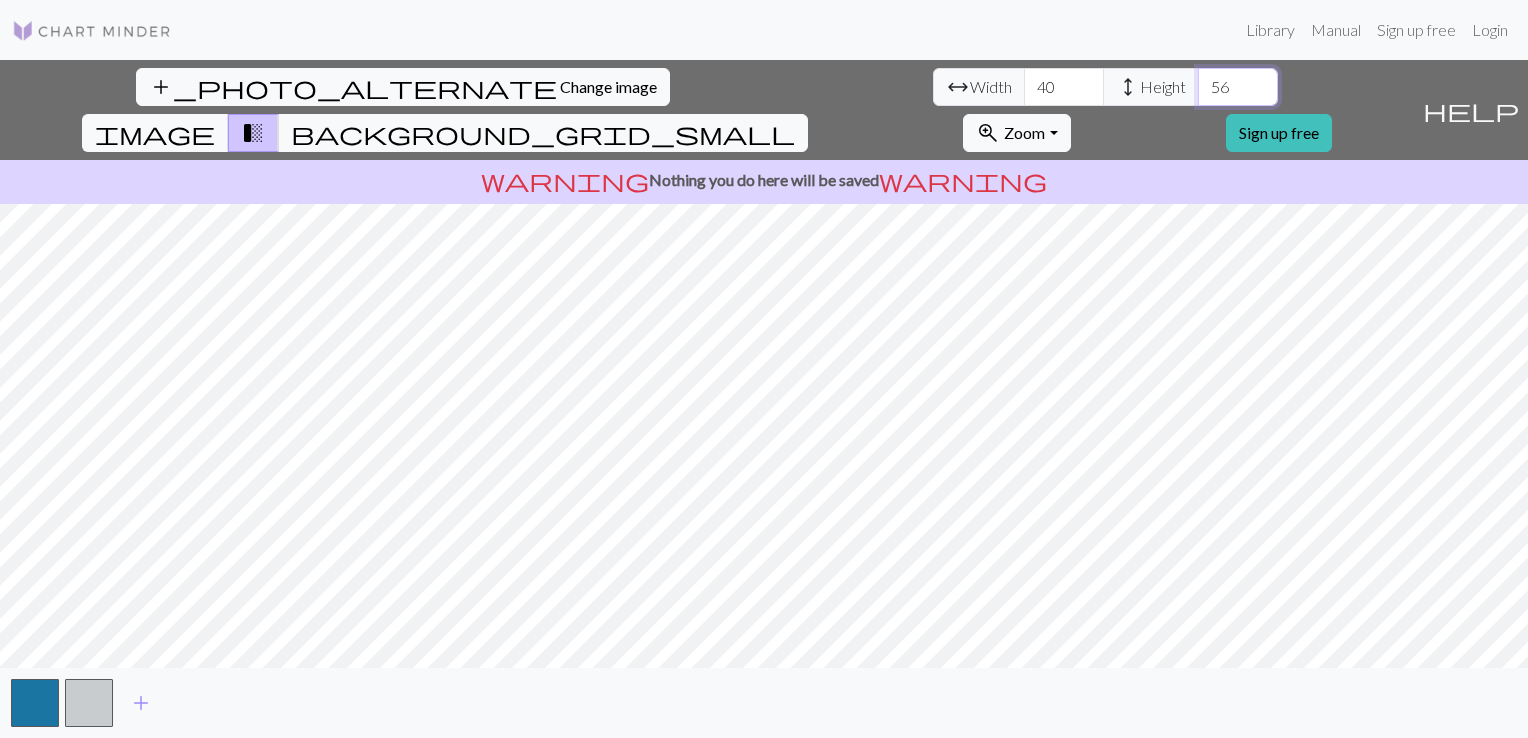 type on "56" 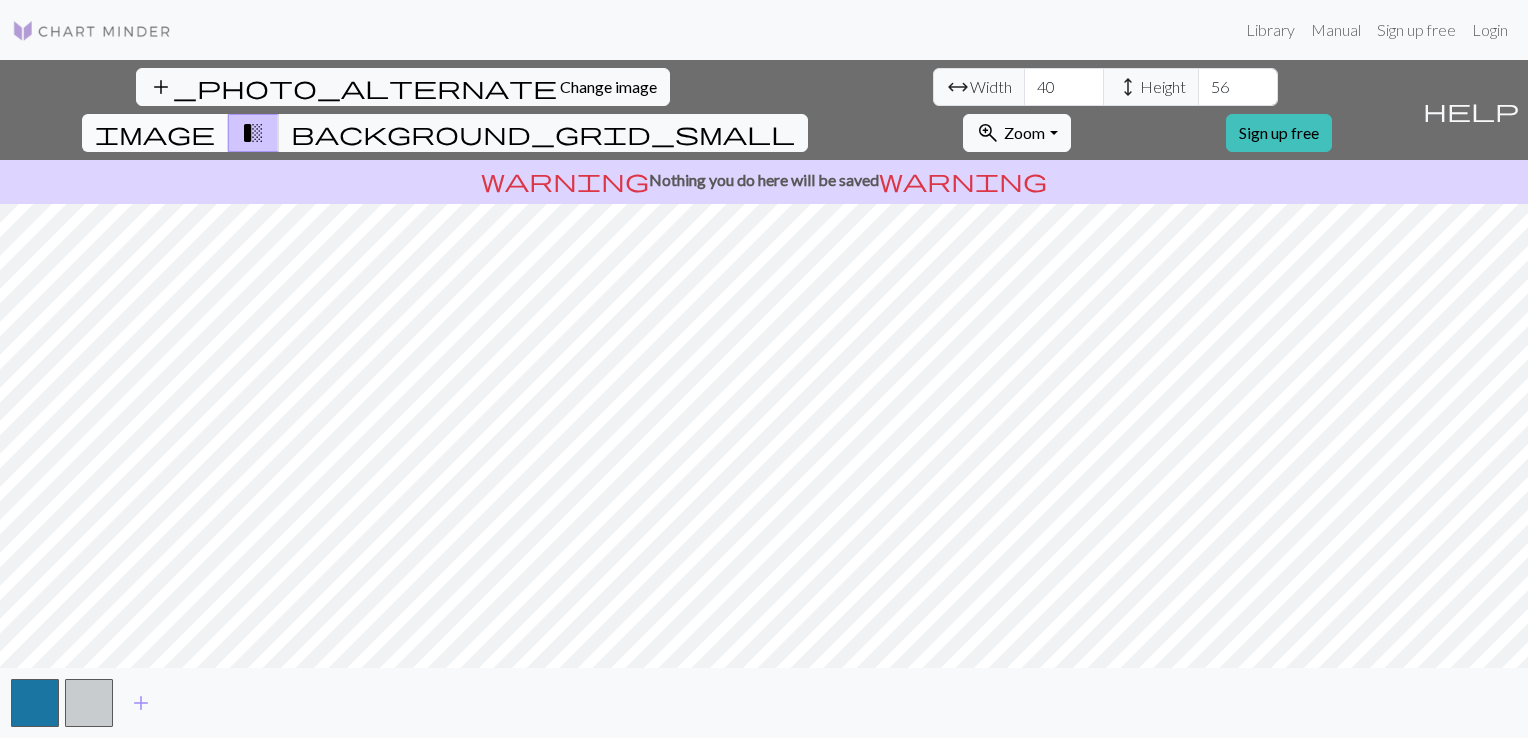 click on "image" at bounding box center [155, 133] 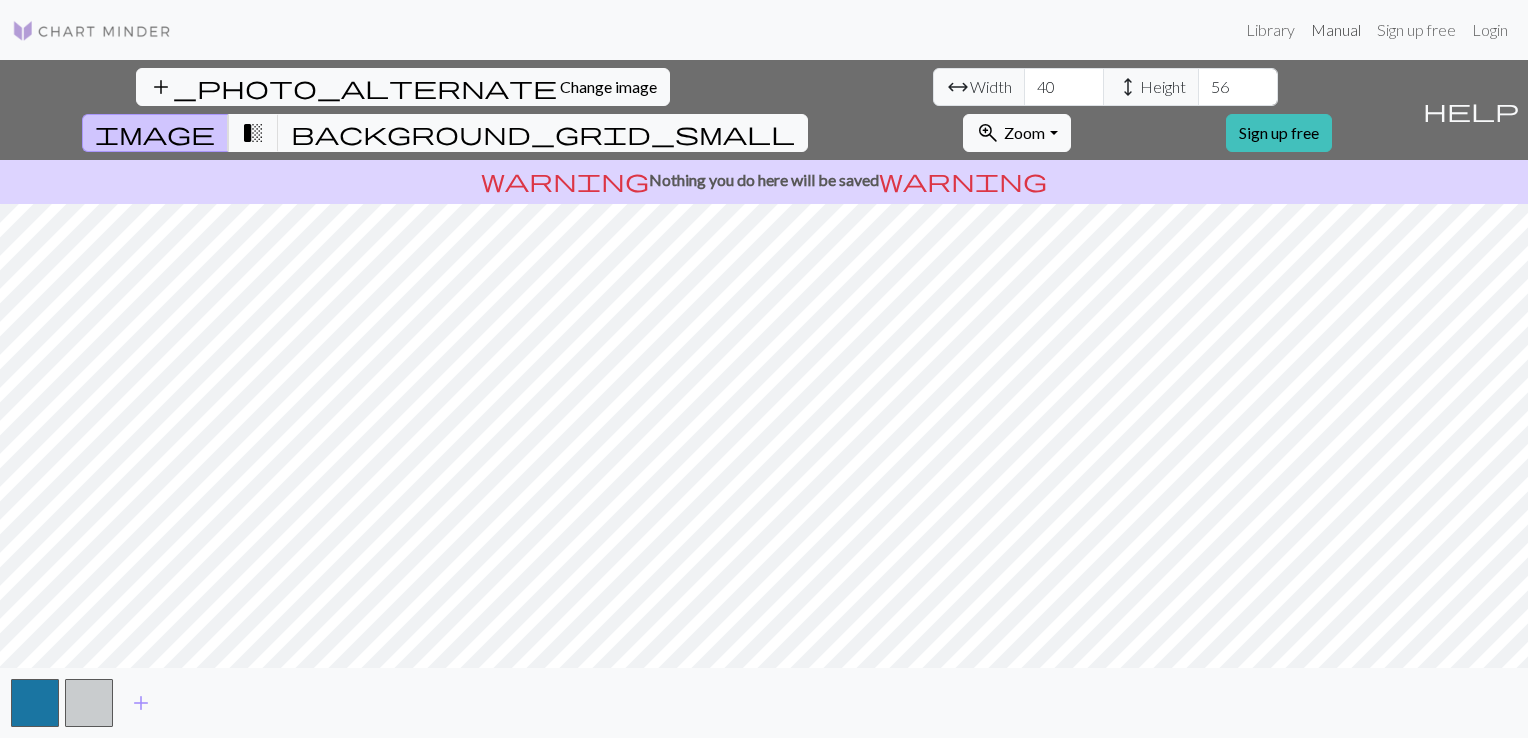 click on "Manual" at bounding box center (1336, 30) 